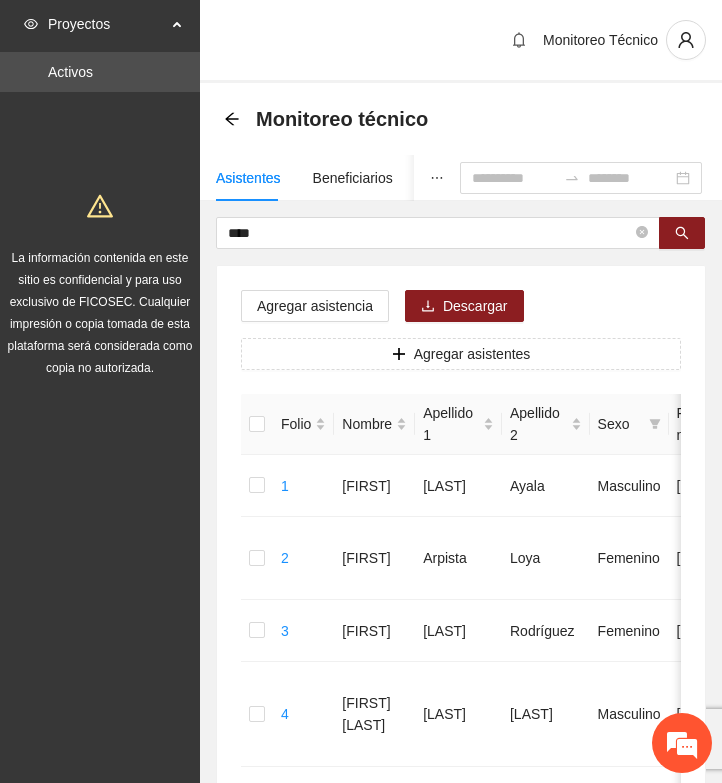 scroll, scrollTop: 0, scrollLeft: 0, axis: both 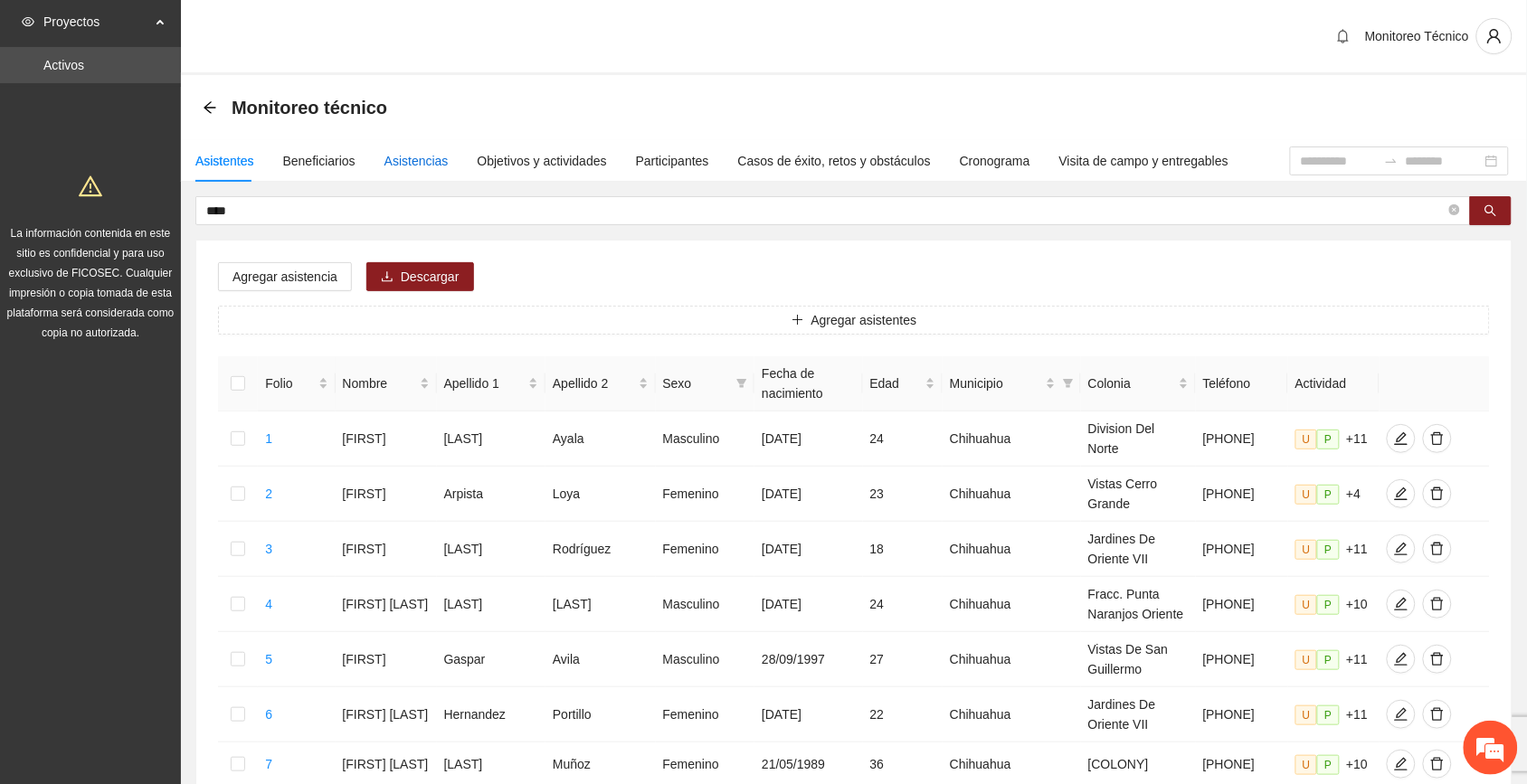 click on "Asistencias" at bounding box center (416, 161) 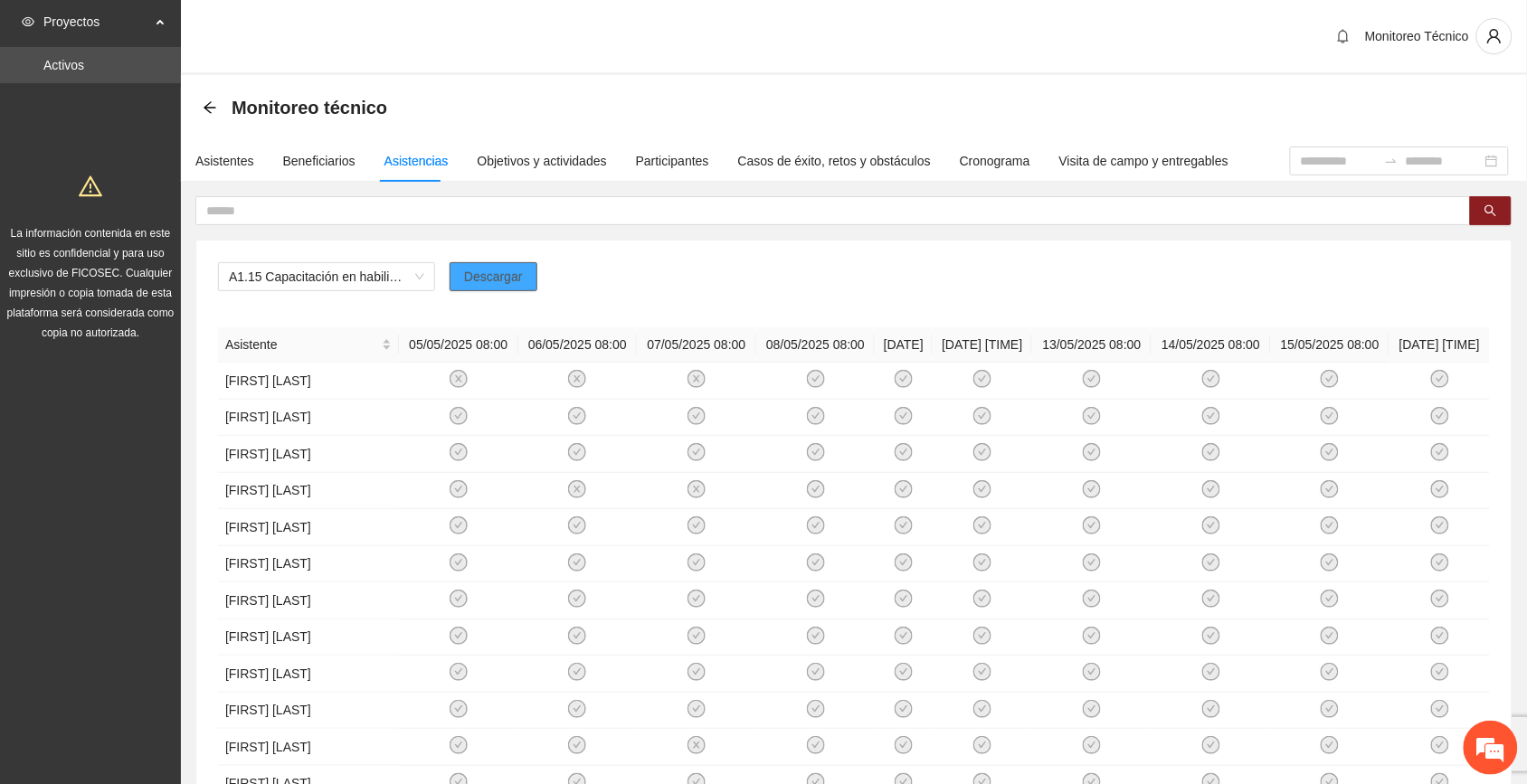 click on "Descargar" at bounding box center (493, 277) 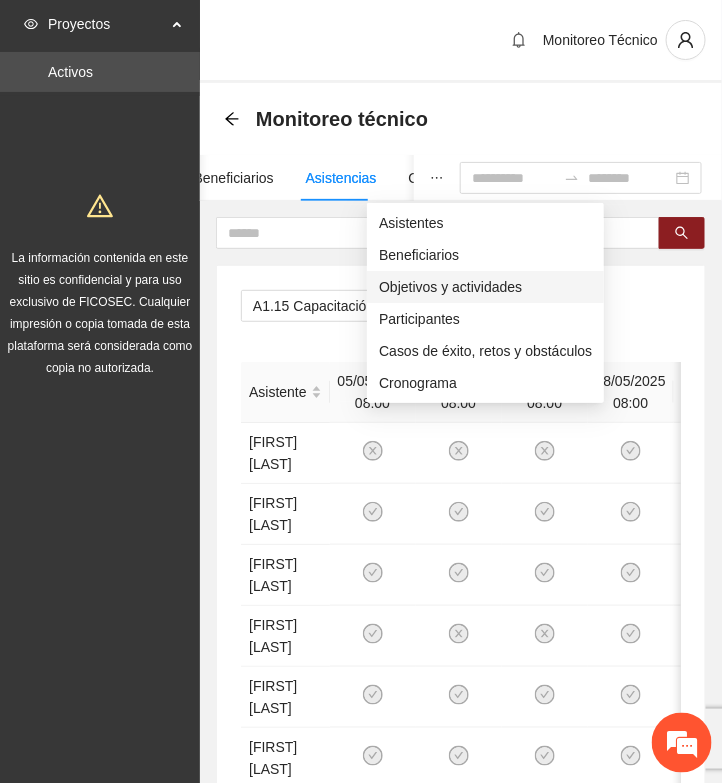 click on "Objetivos y actividades" at bounding box center [485, 287] 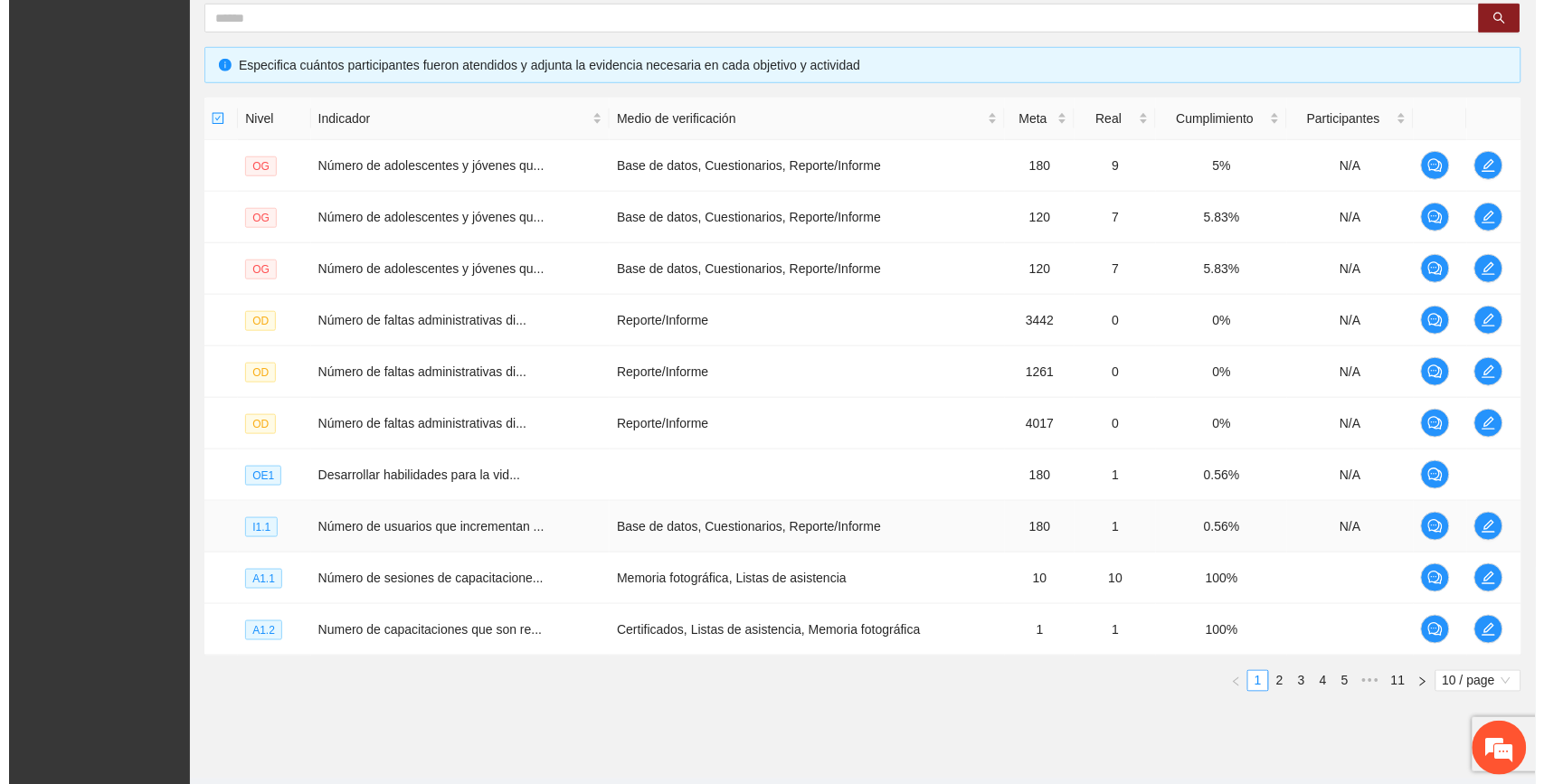 scroll, scrollTop: 400, scrollLeft: 0, axis: vertical 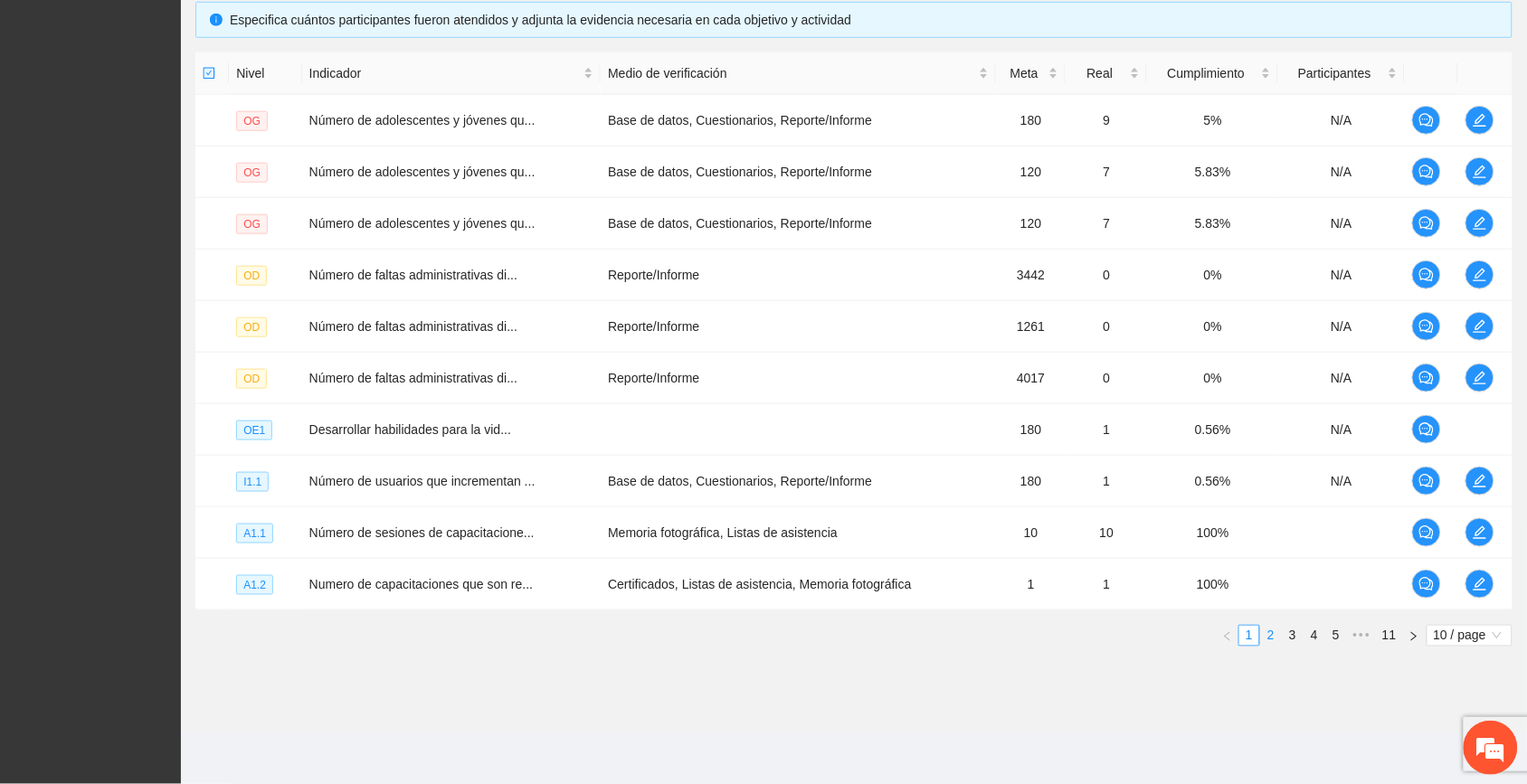 click on "2" at bounding box center [1271, 636] 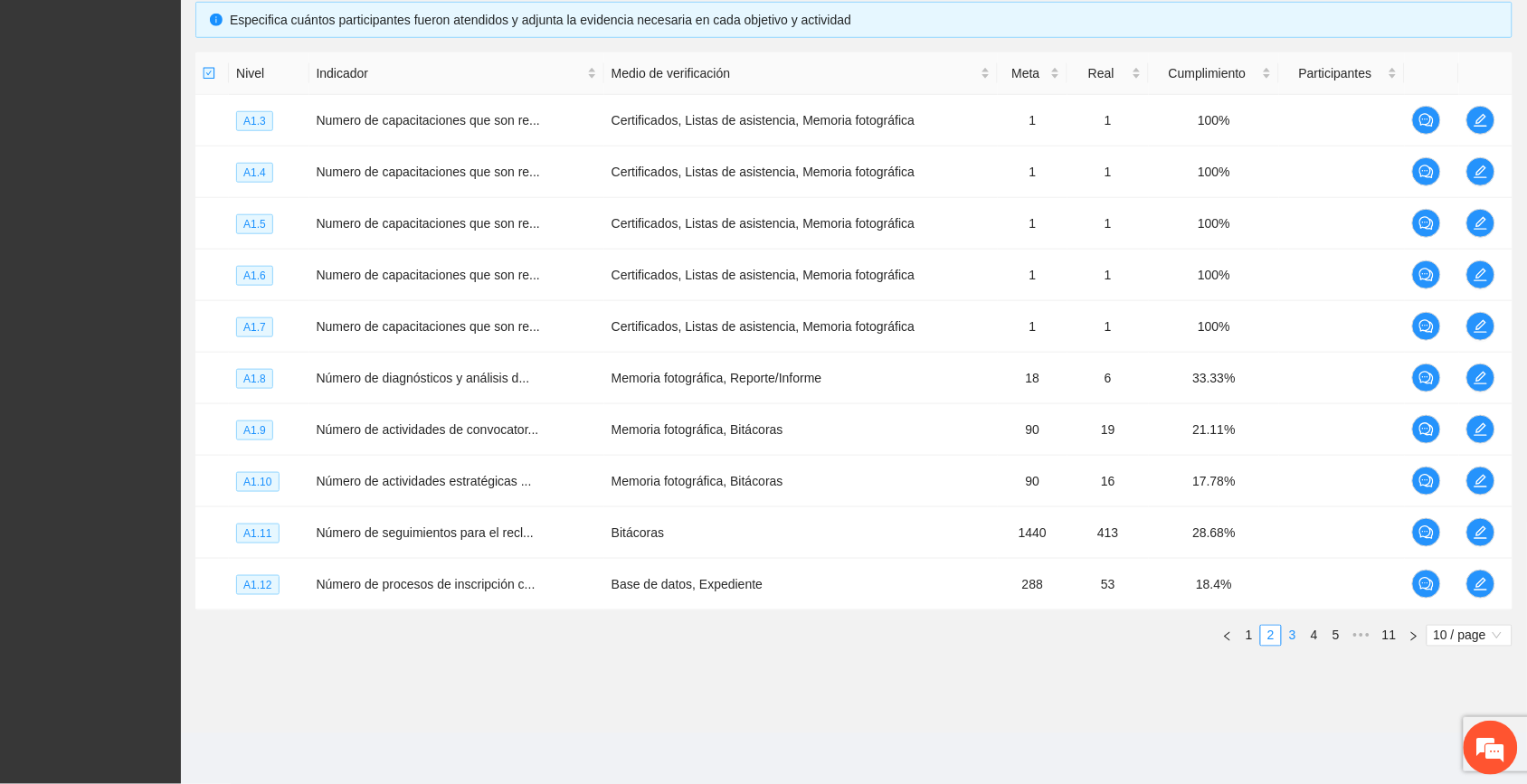 click on "3" at bounding box center [1293, 636] 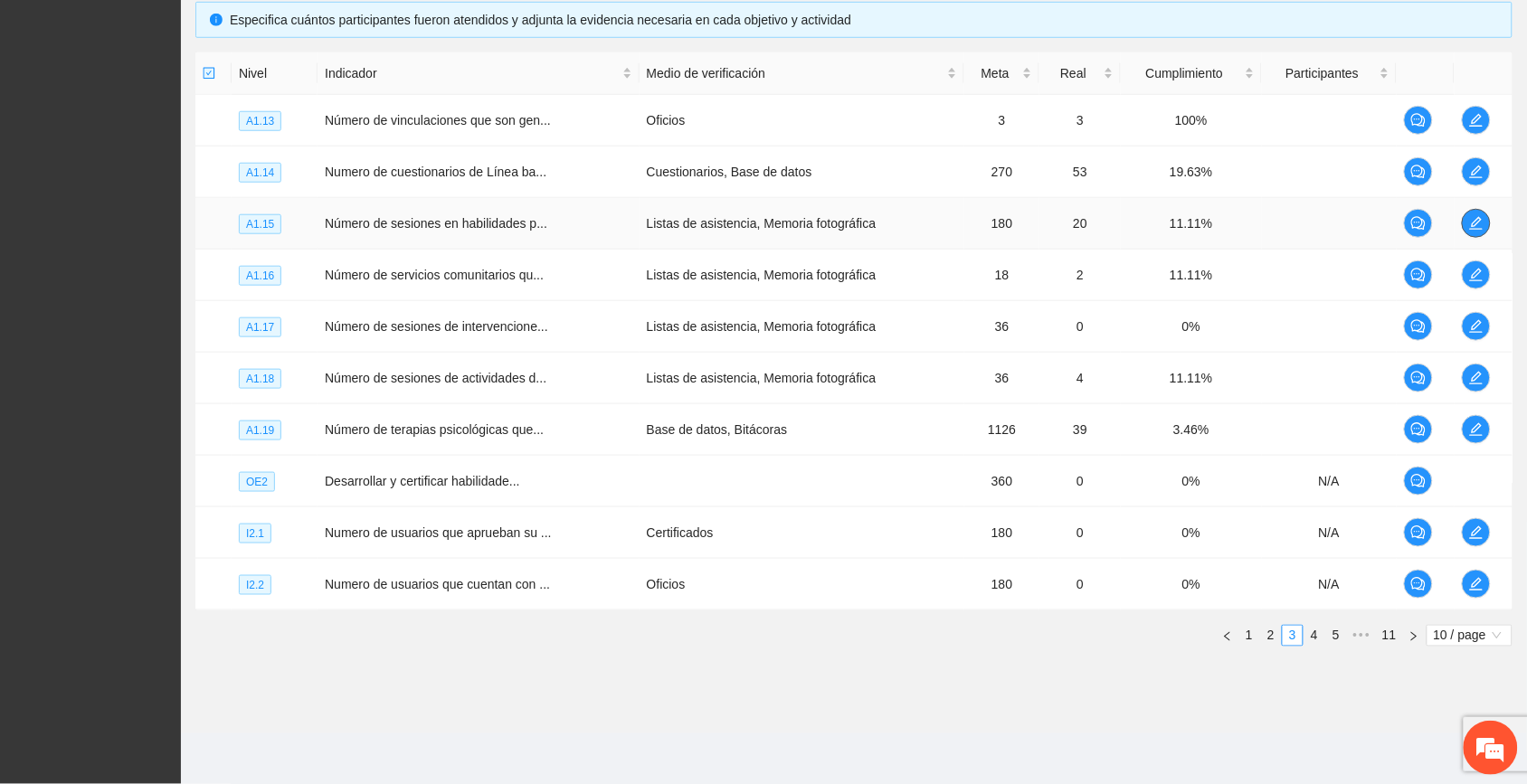 click 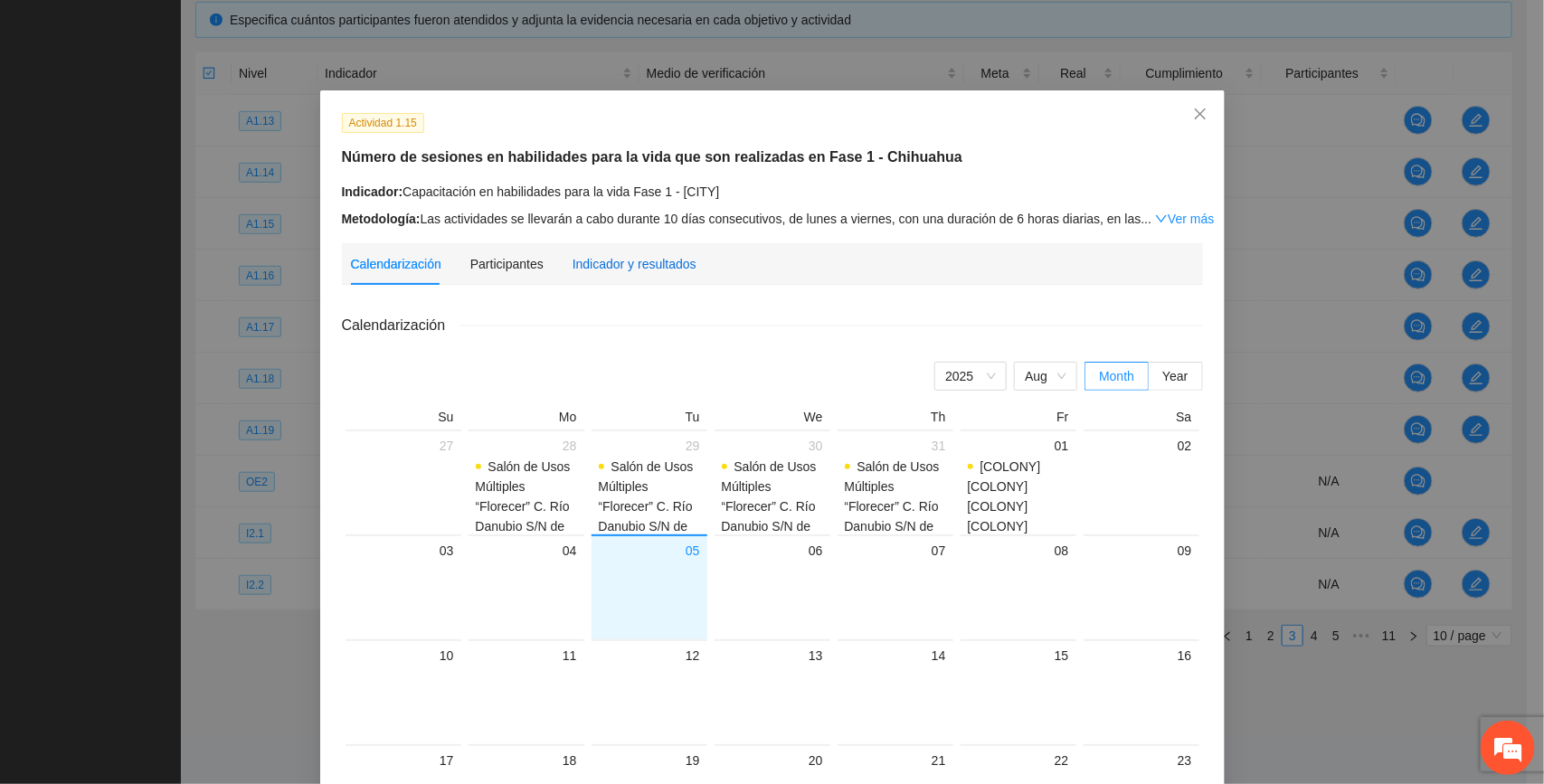 click on "Indicador y resultados" at bounding box center (634, 264) 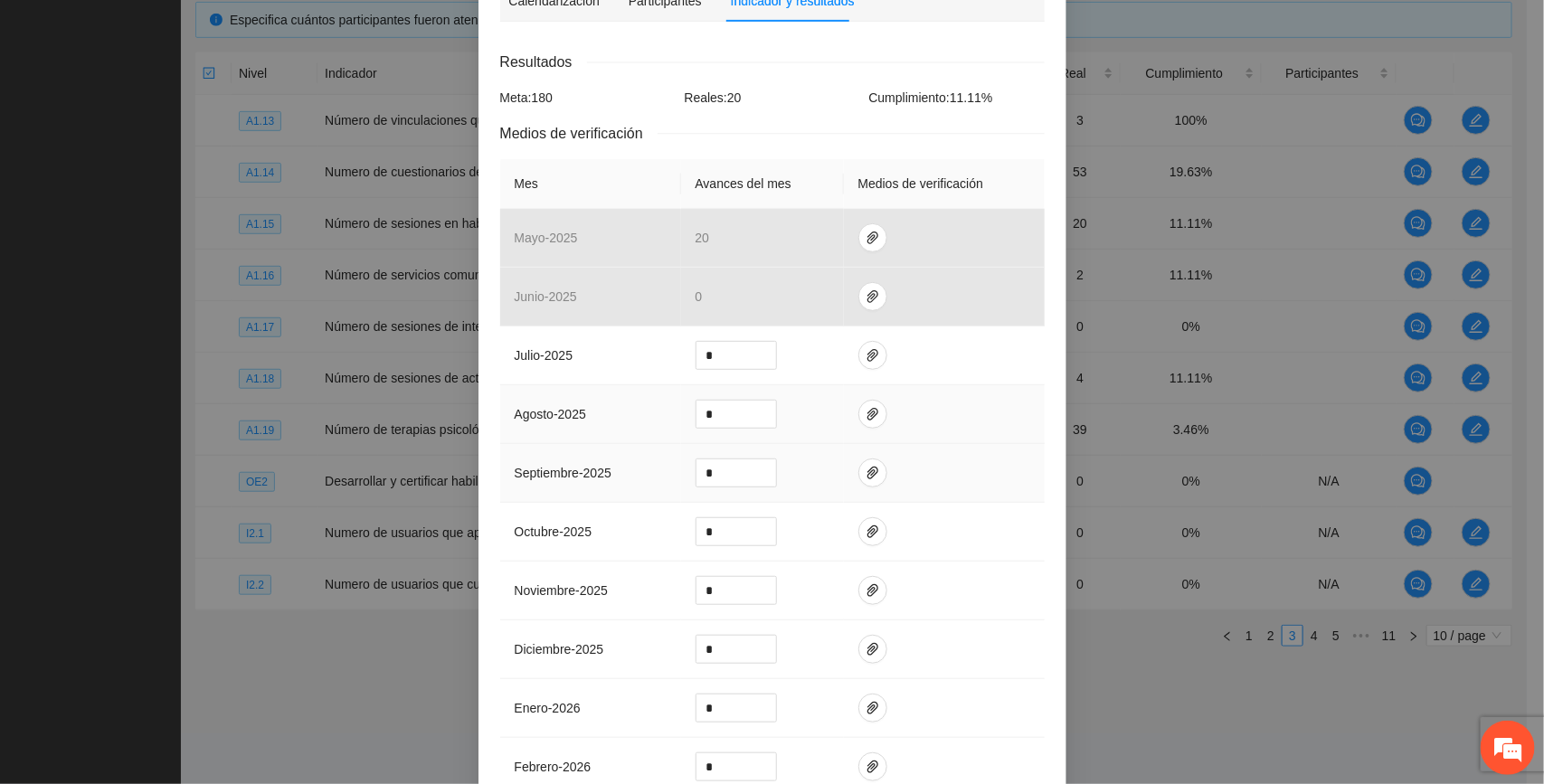 scroll, scrollTop: 339, scrollLeft: 0, axis: vertical 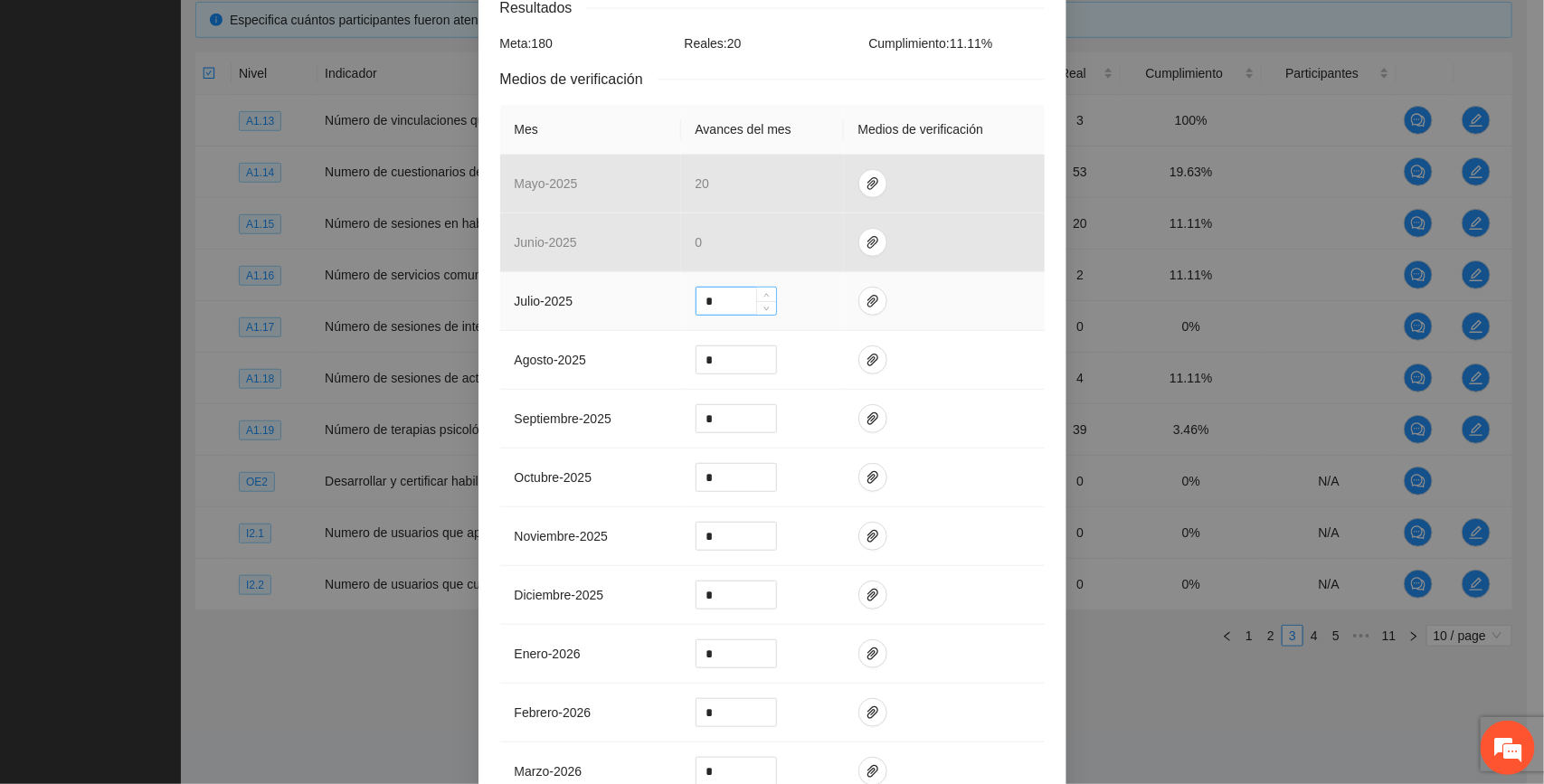 click on "*" at bounding box center (736, 301) 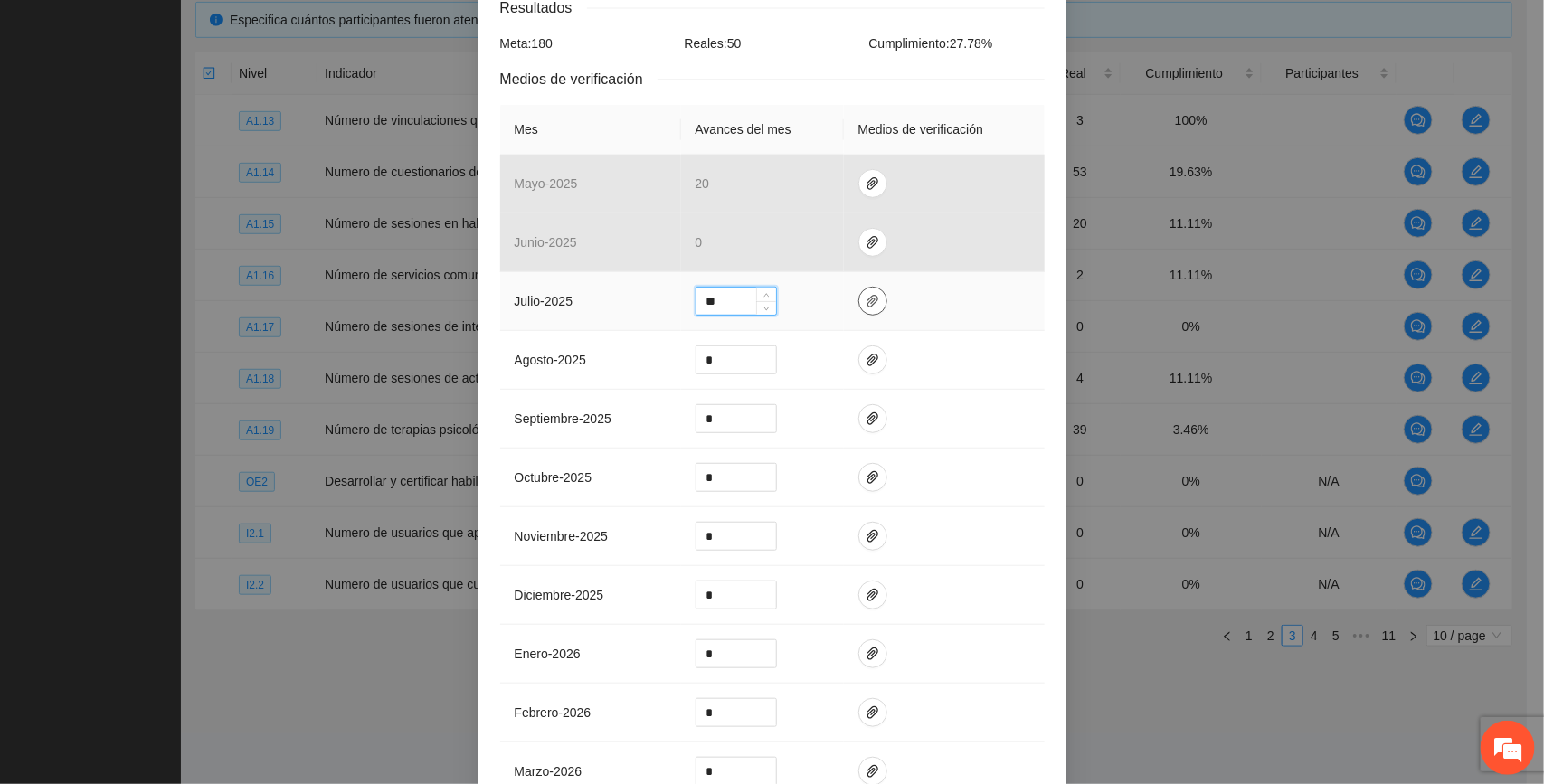 type on "**" 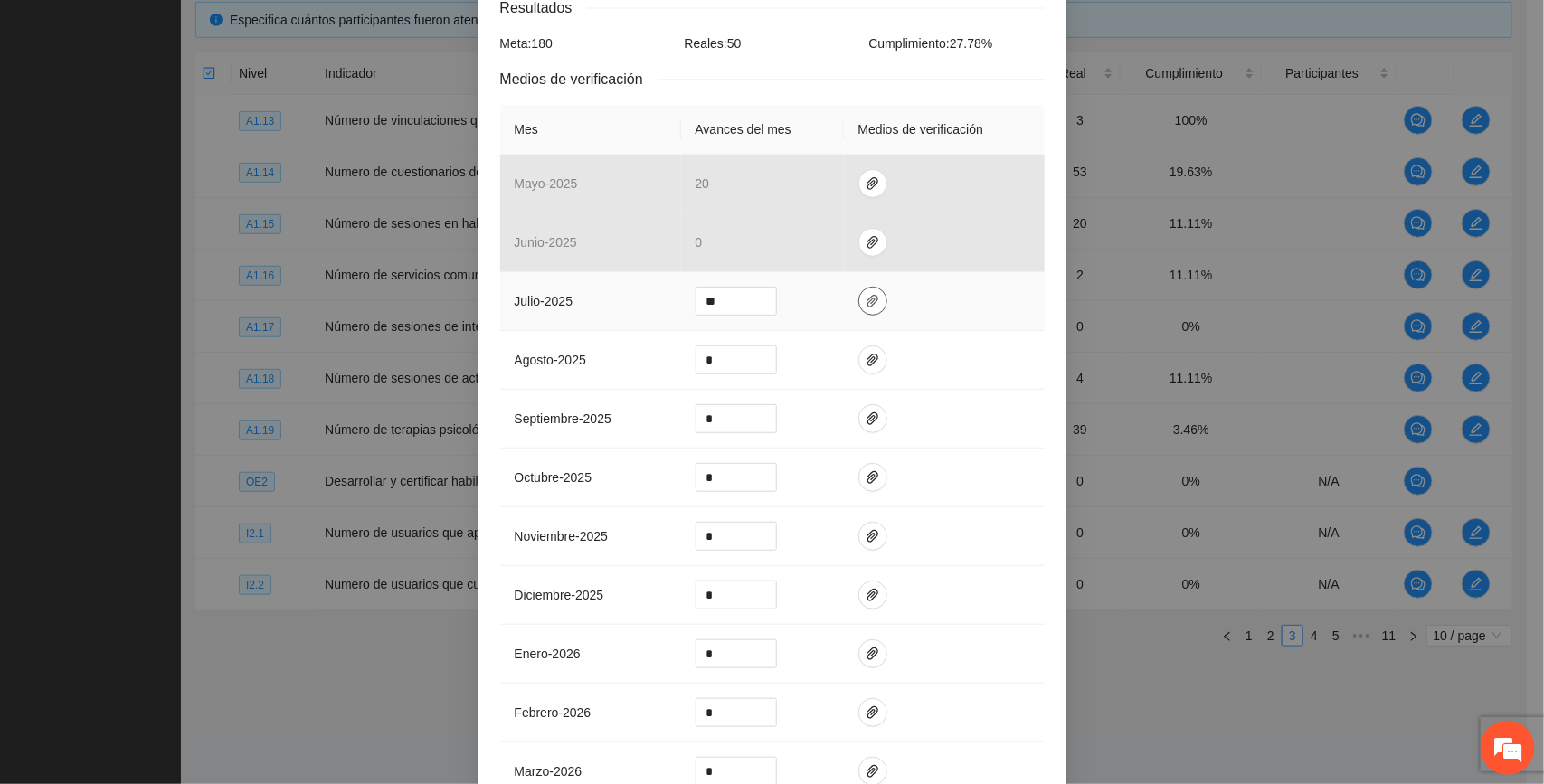 click at bounding box center [873, 301] 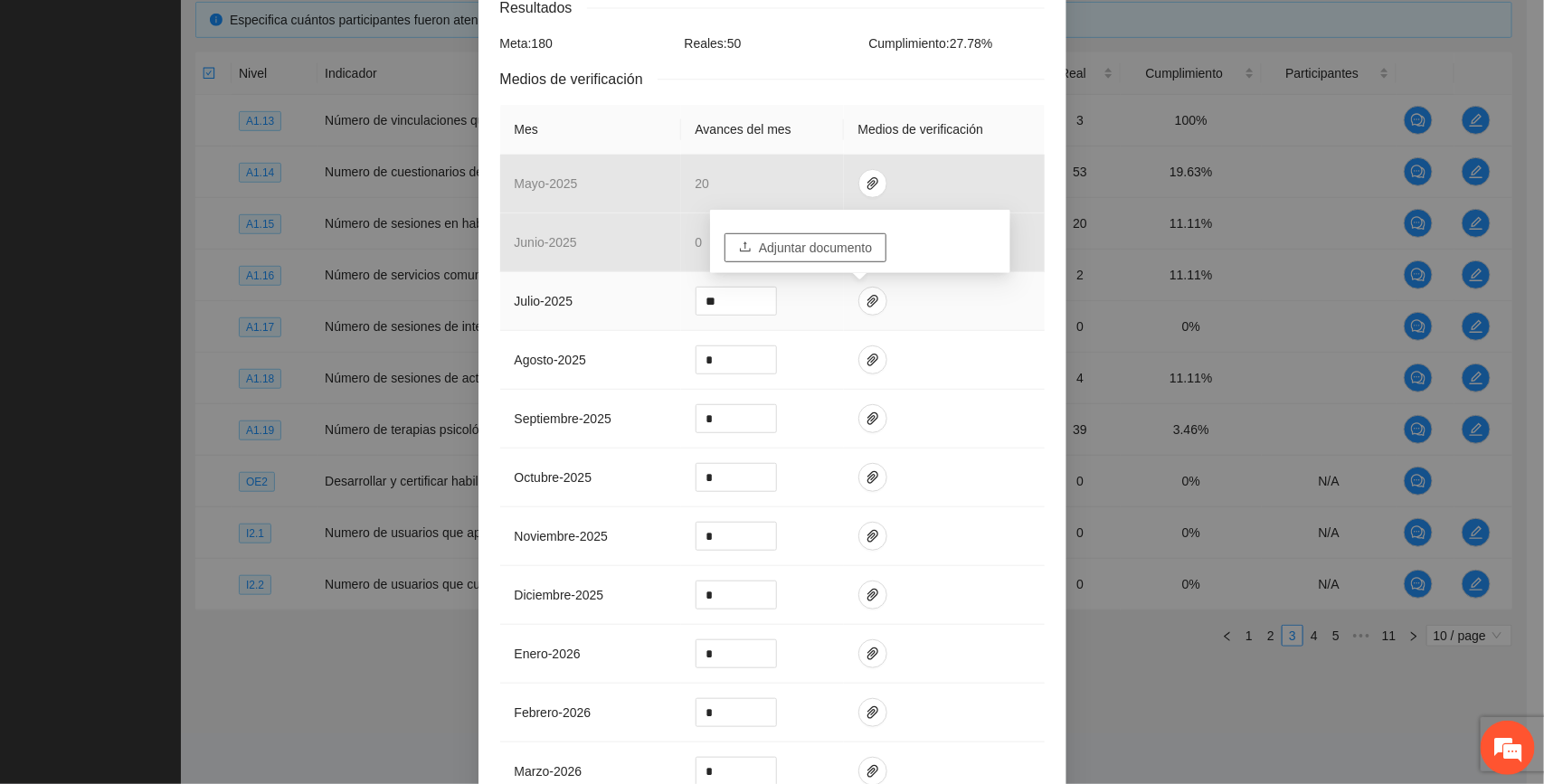click on "Adjuntar documento" at bounding box center [815, 248] 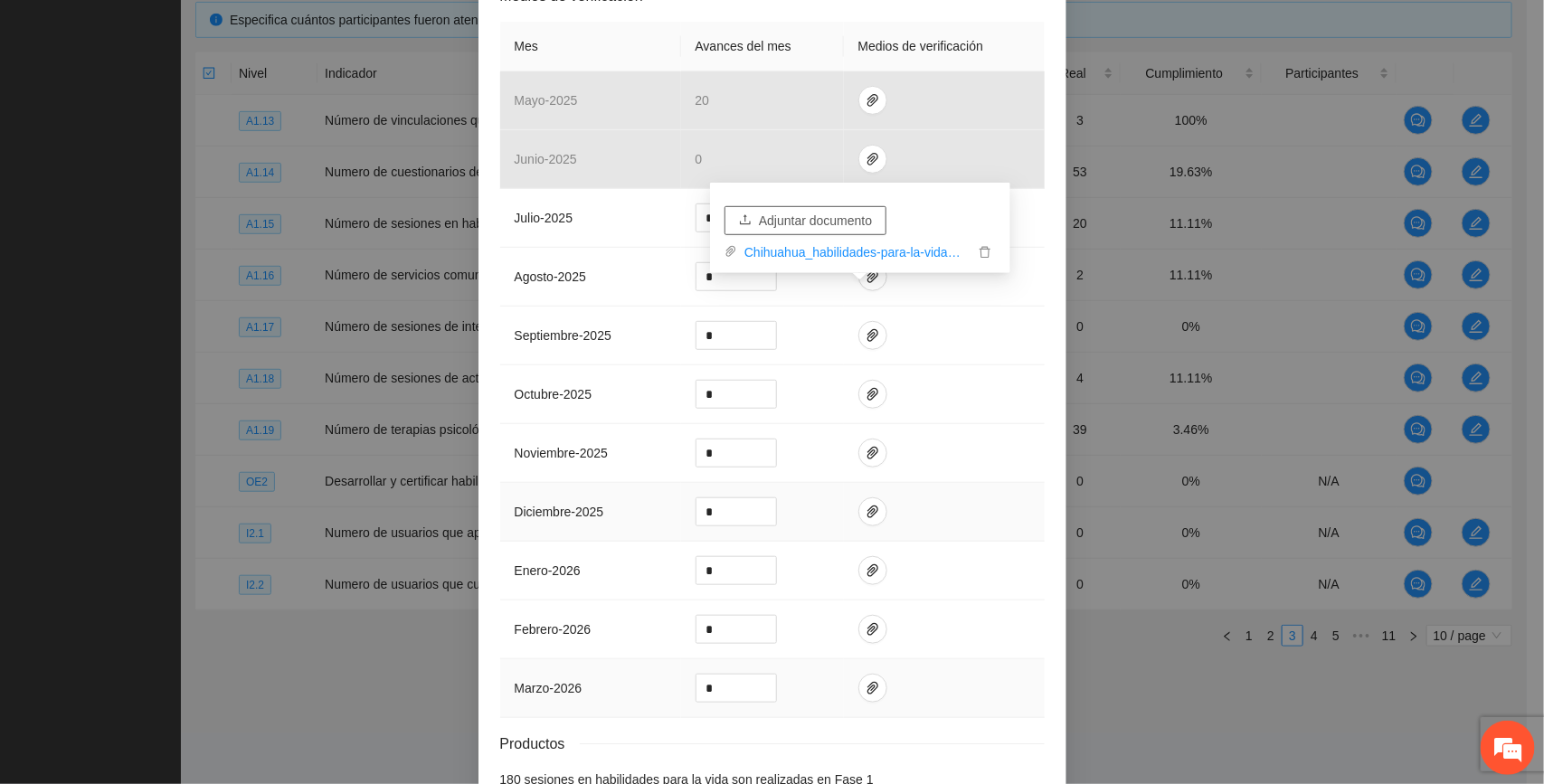 scroll, scrollTop: 577, scrollLeft: 0, axis: vertical 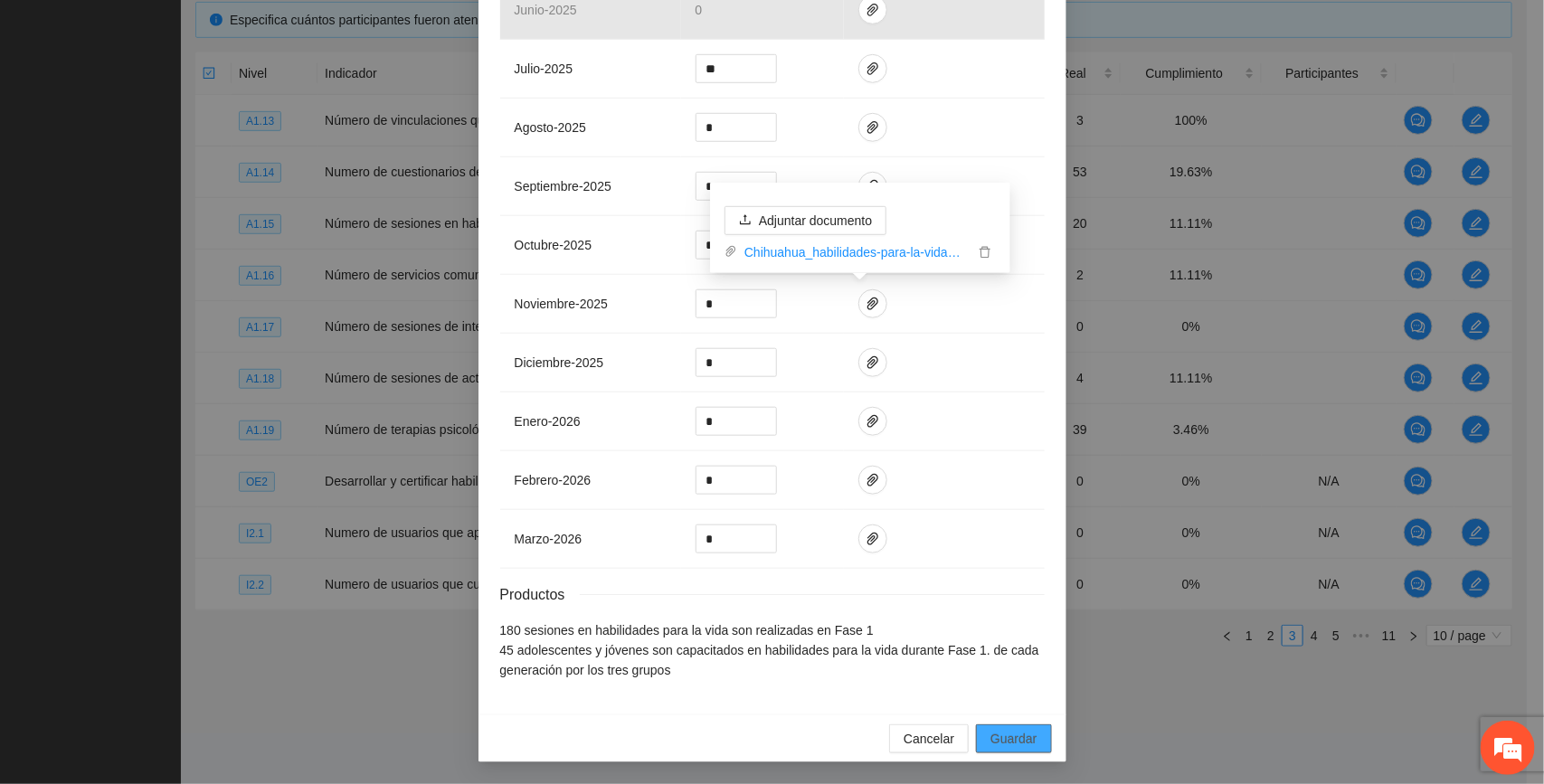 click on "Guardar" at bounding box center [1013, 739] 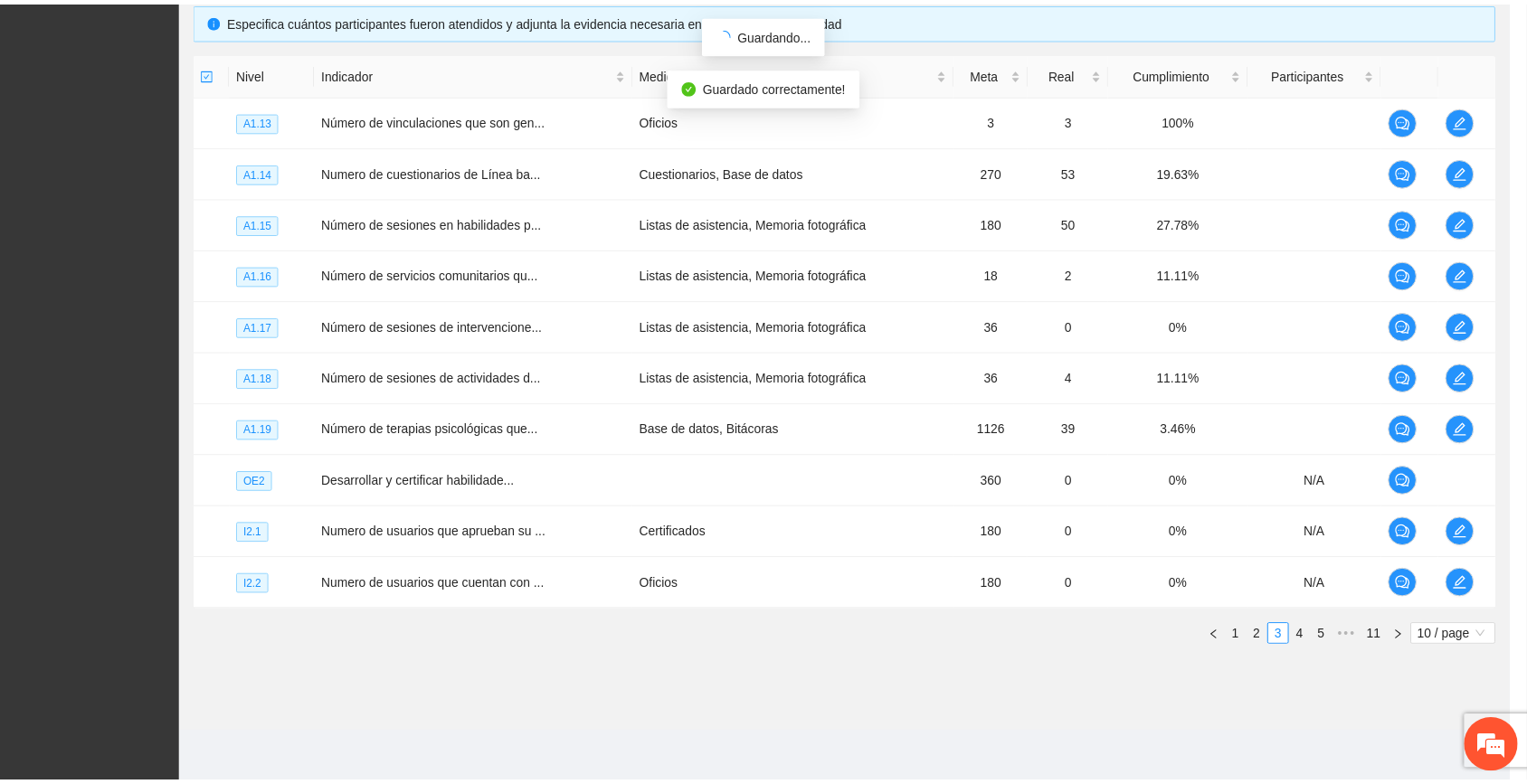 scroll, scrollTop: 486, scrollLeft: 0, axis: vertical 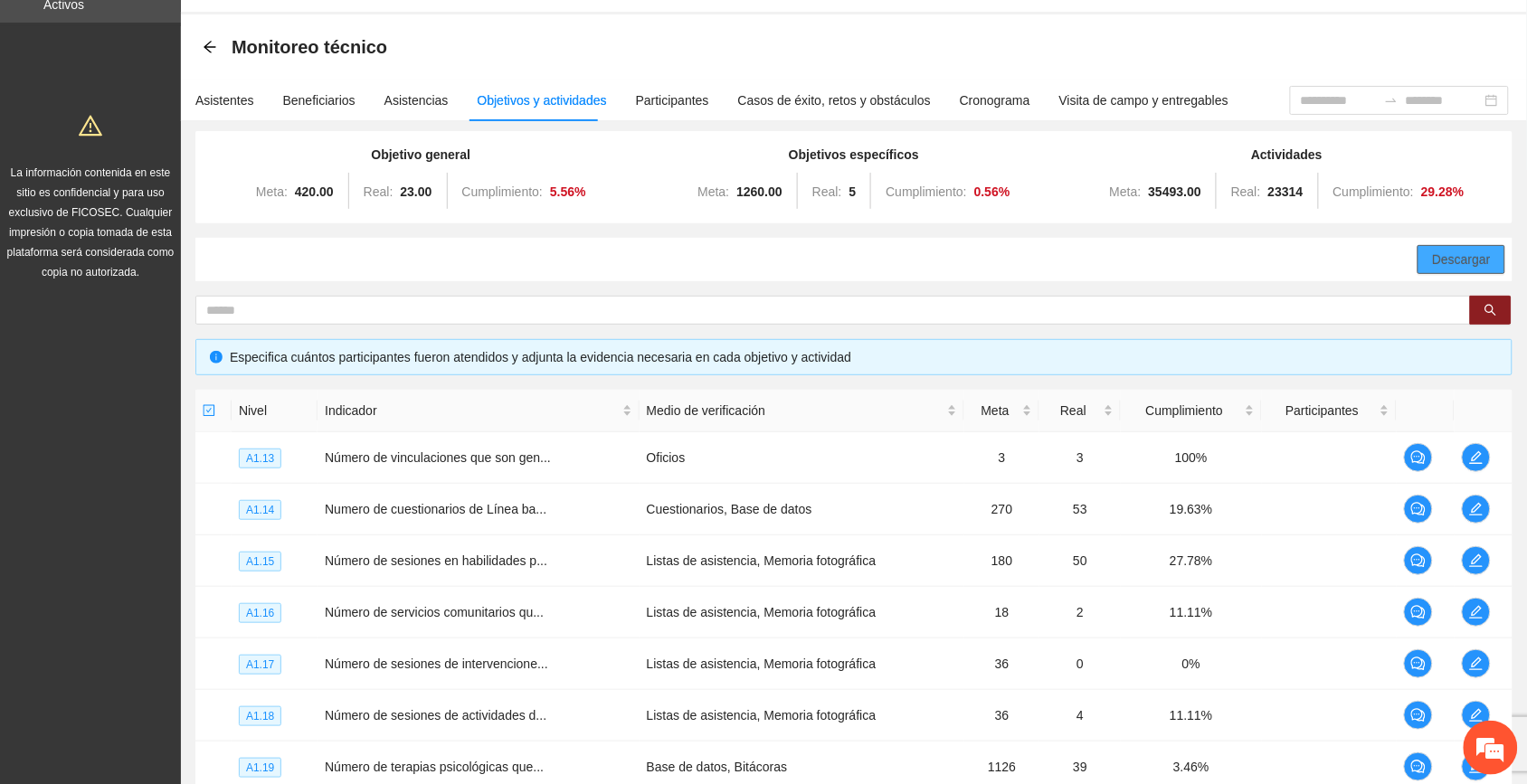 click on "Descargar" at bounding box center [1461, 260] 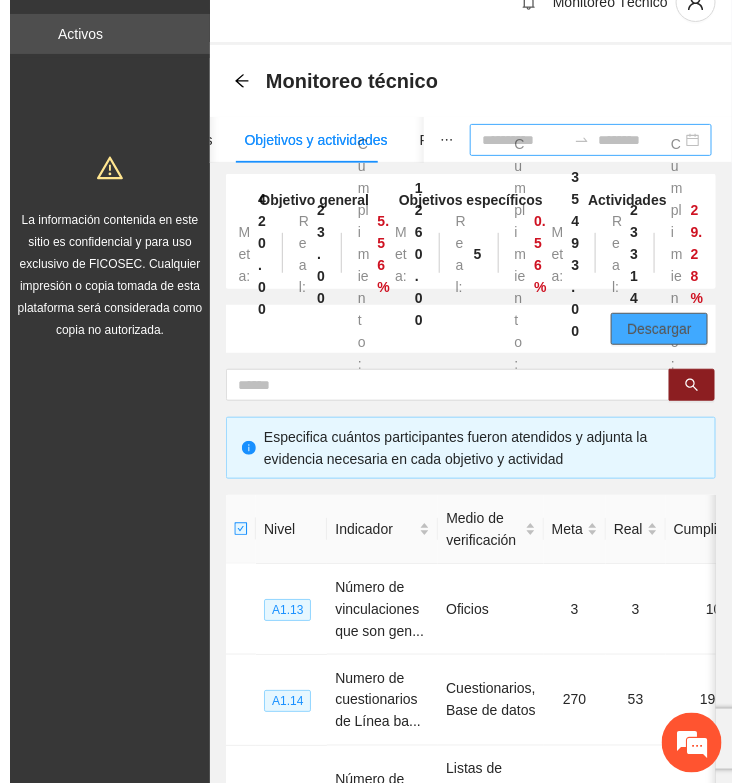 scroll, scrollTop: 0, scrollLeft: 0, axis: both 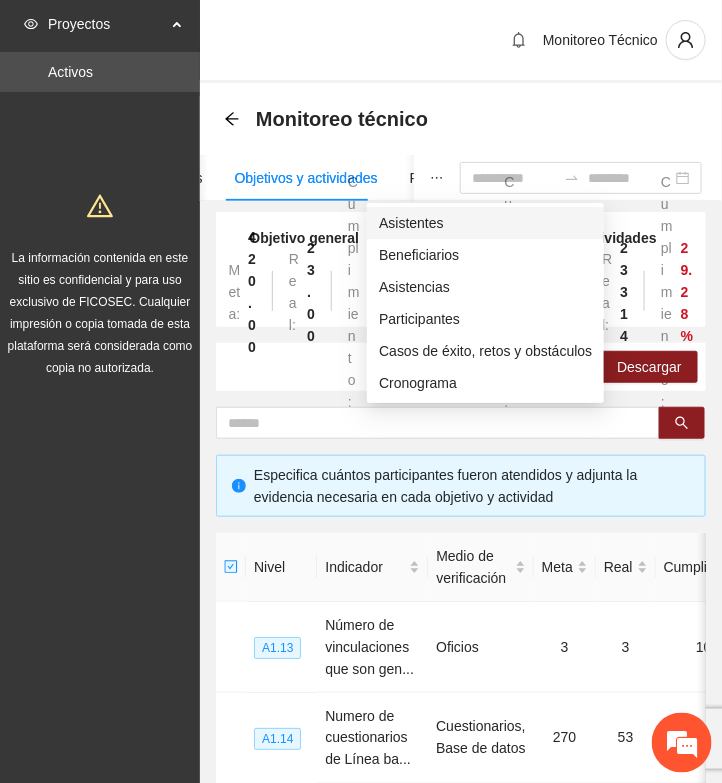 click on "Asistentes" at bounding box center (485, 223) 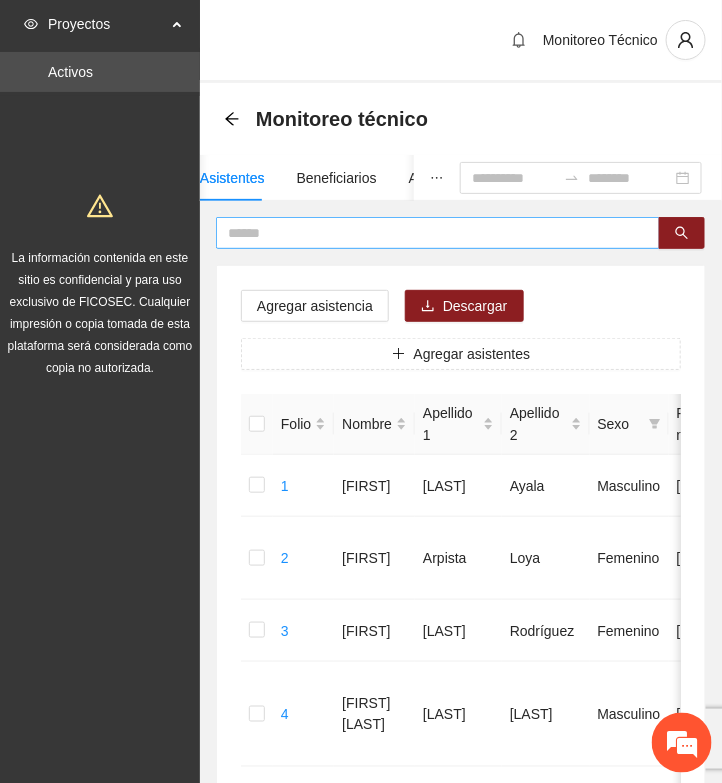 click at bounding box center (430, 233) 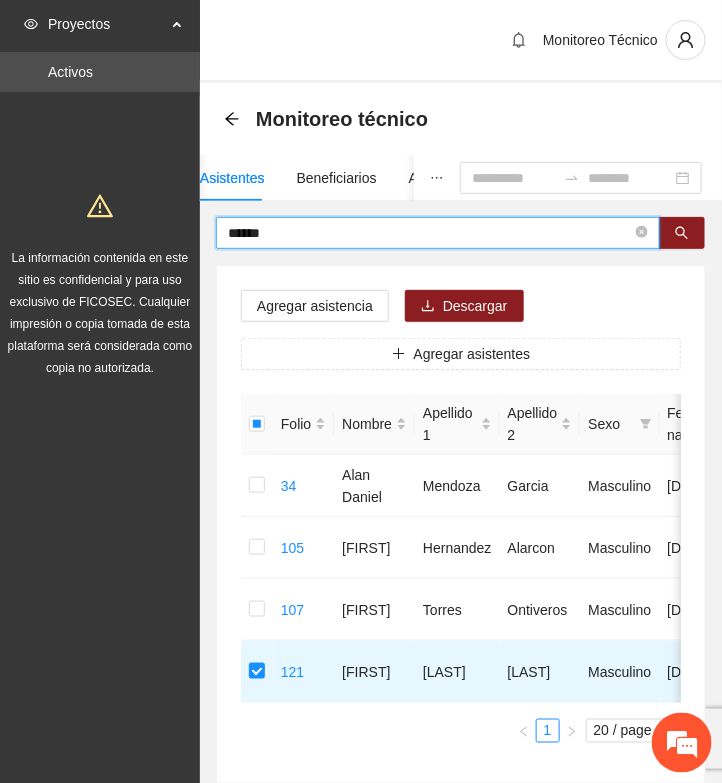 drag, startPoint x: 281, startPoint y: 228, endPoint x: 165, endPoint y: 220, distance: 116.275536 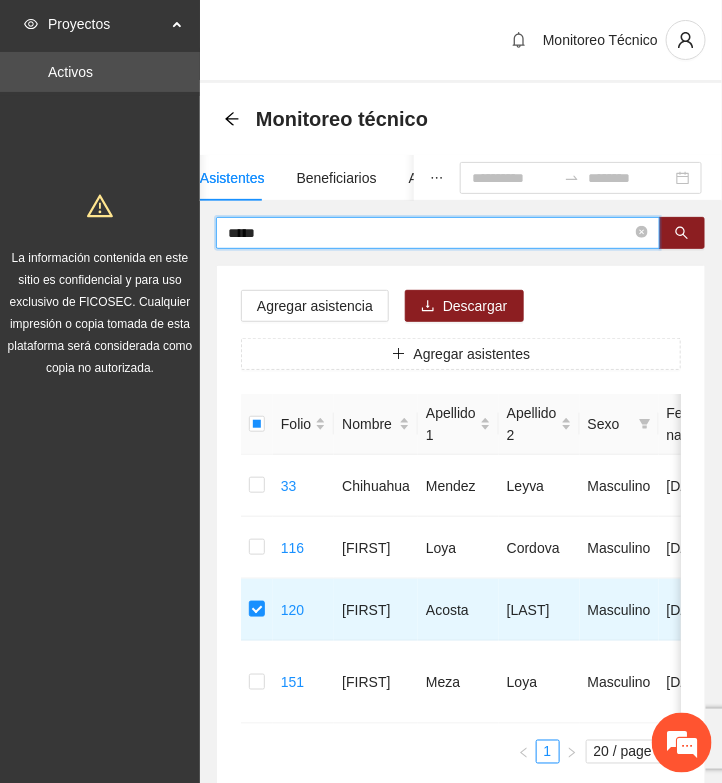 drag, startPoint x: 287, startPoint y: 226, endPoint x: 162, endPoint y: 248, distance: 126.921234 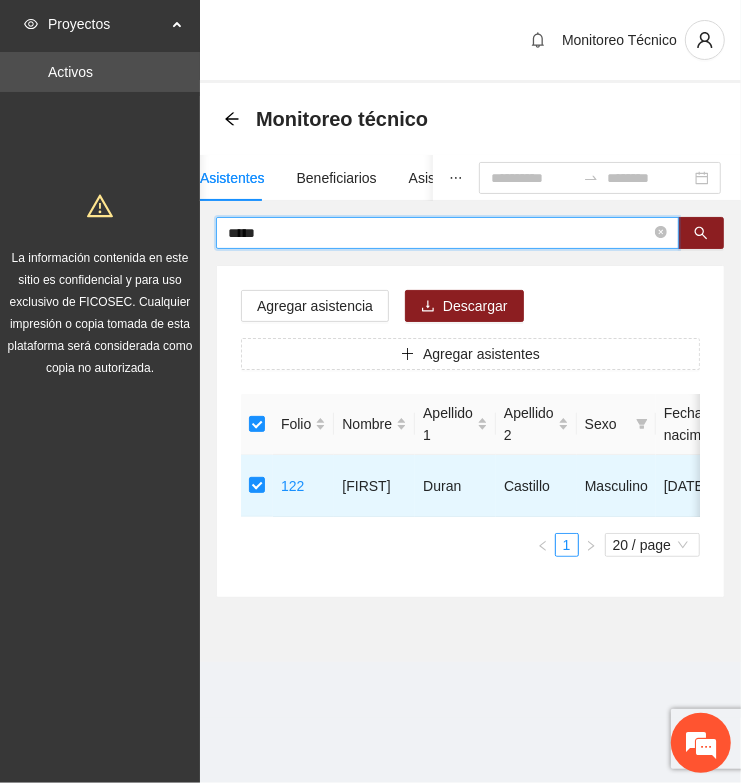 drag, startPoint x: 283, startPoint y: 231, endPoint x: 46, endPoint y: 241, distance: 237.21088 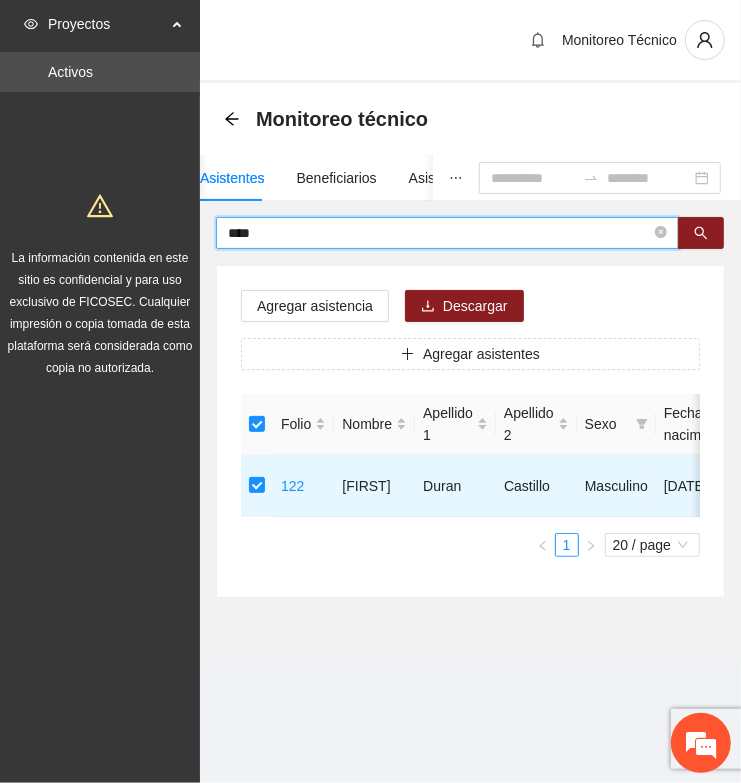 type on "****" 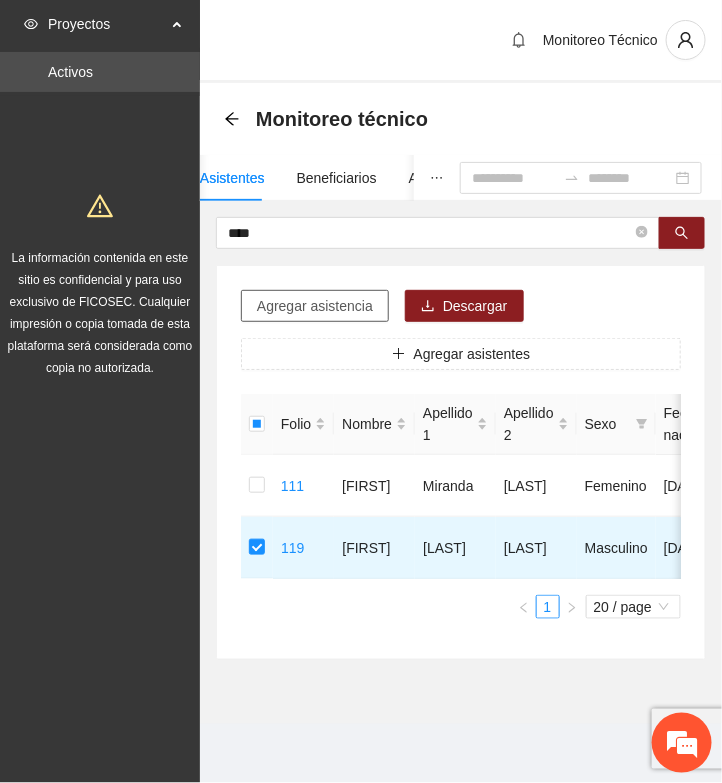 click on "Agregar asistencia" at bounding box center (315, 306) 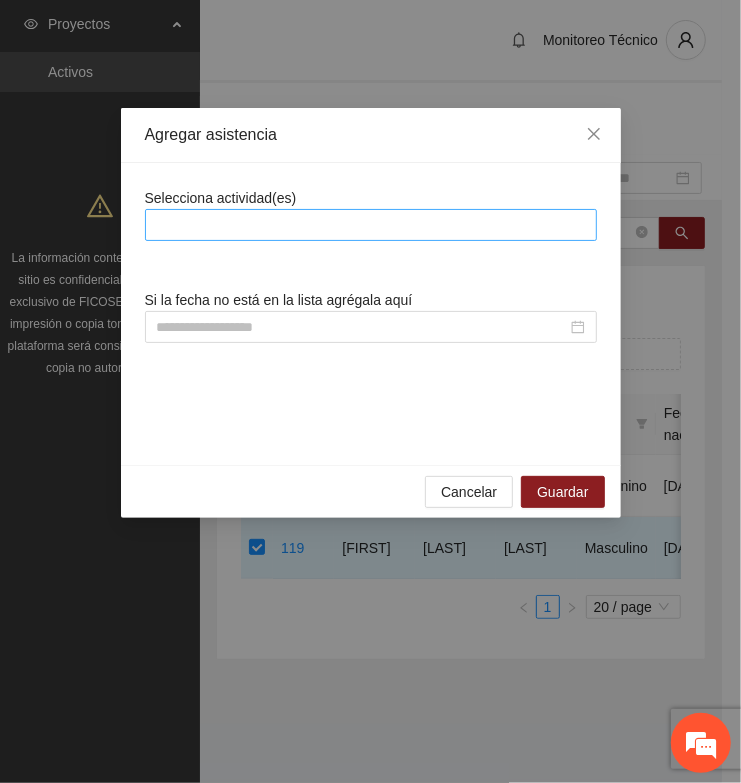 click at bounding box center [371, 225] 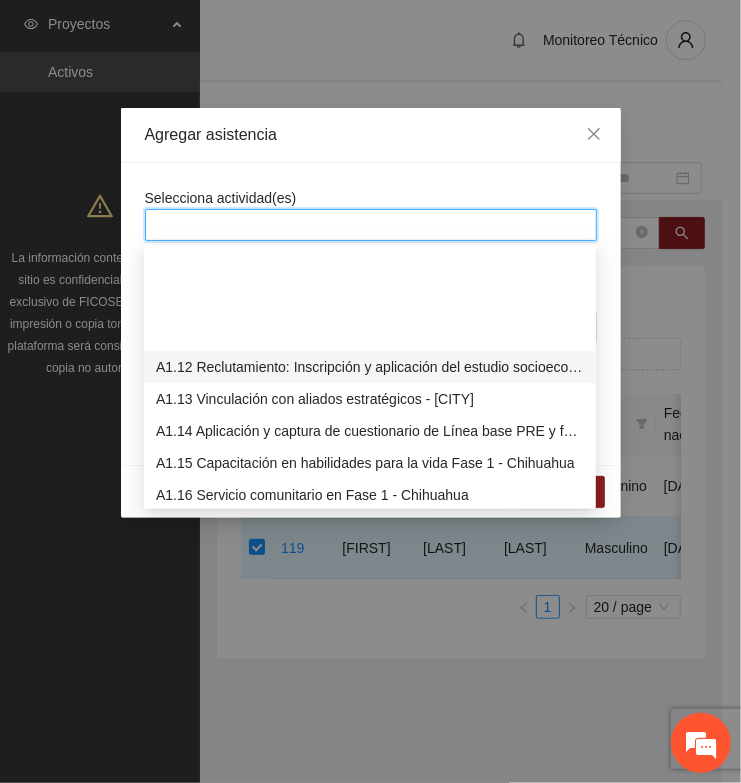 scroll, scrollTop: 375, scrollLeft: 0, axis: vertical 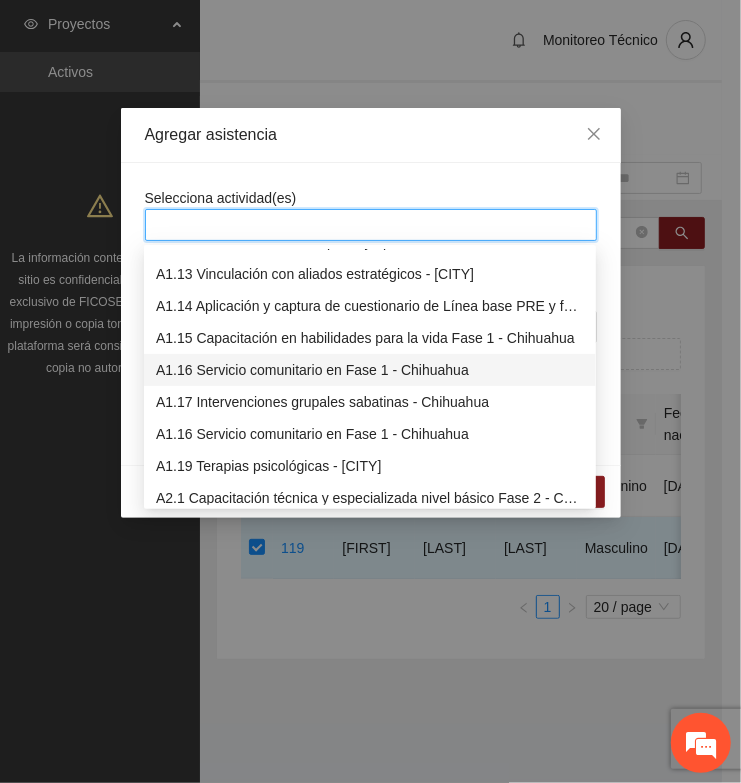 click on "A1.16 Servicio comunitario en Fase 1 - Chihuahua" at bounding box center [370, 370] 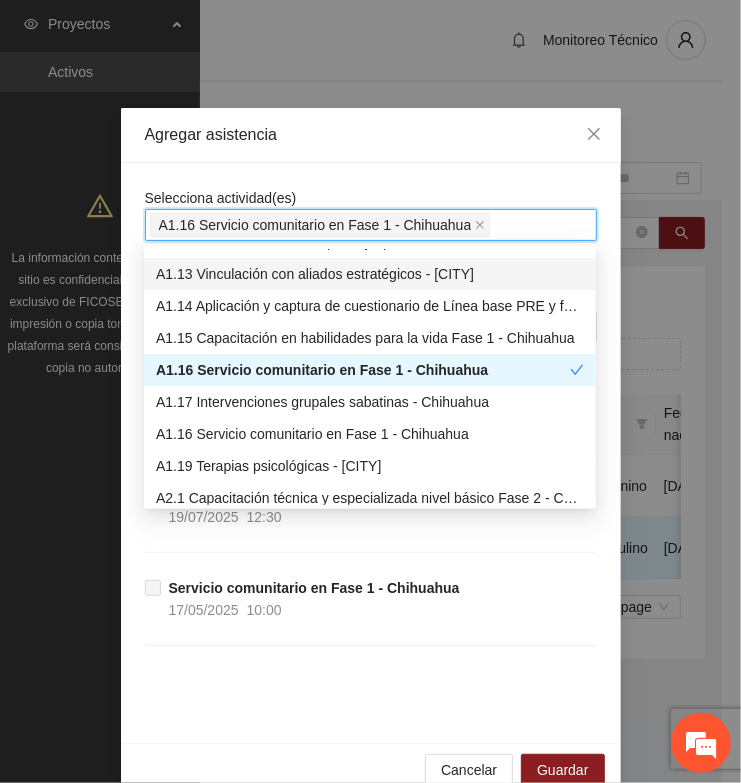 click on "Agregar asistencia" at bounding box center (371, 135) 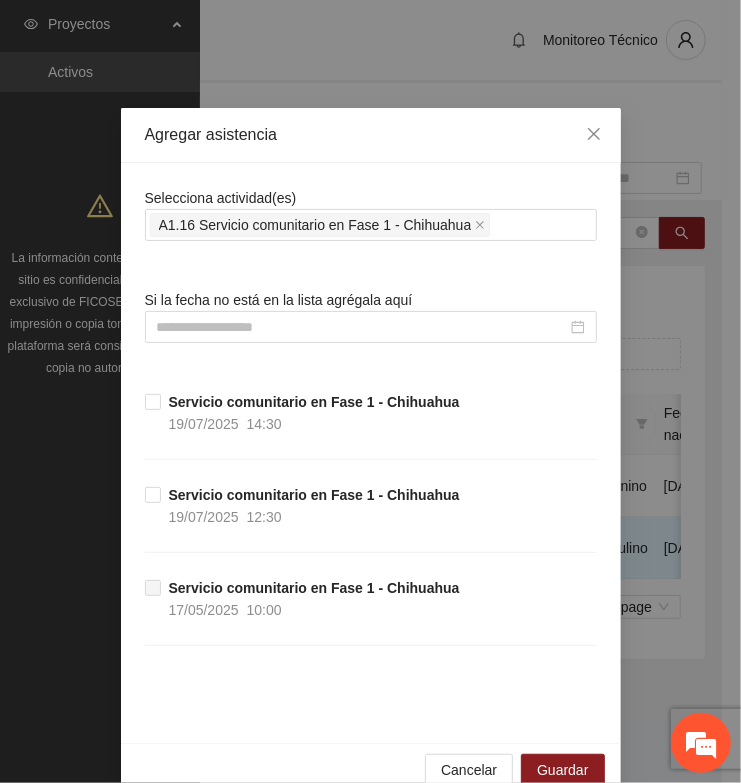 click at bounding box center (153, 588) 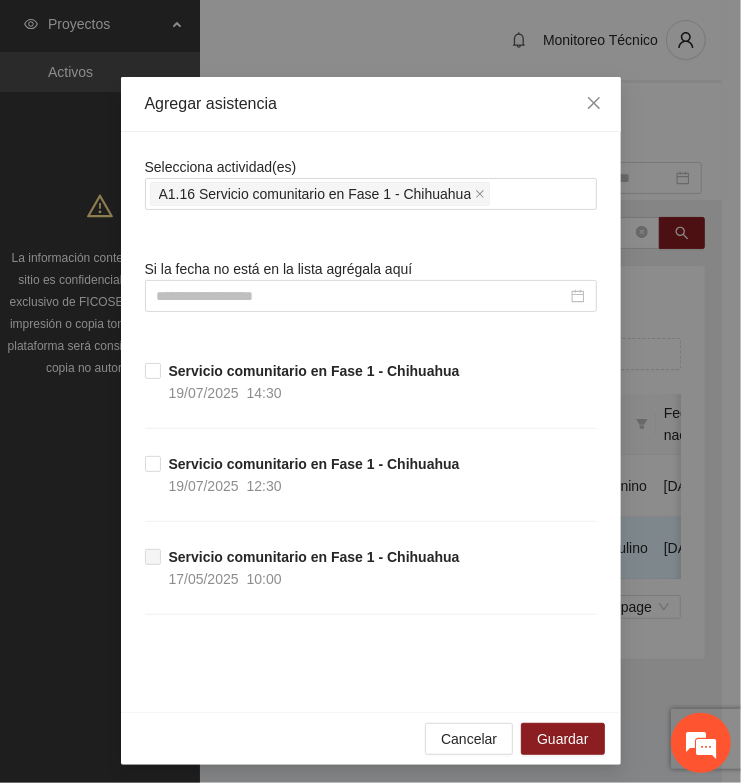 scroll, scrollTop: 38, scrollLeft: 0, axis: vertical 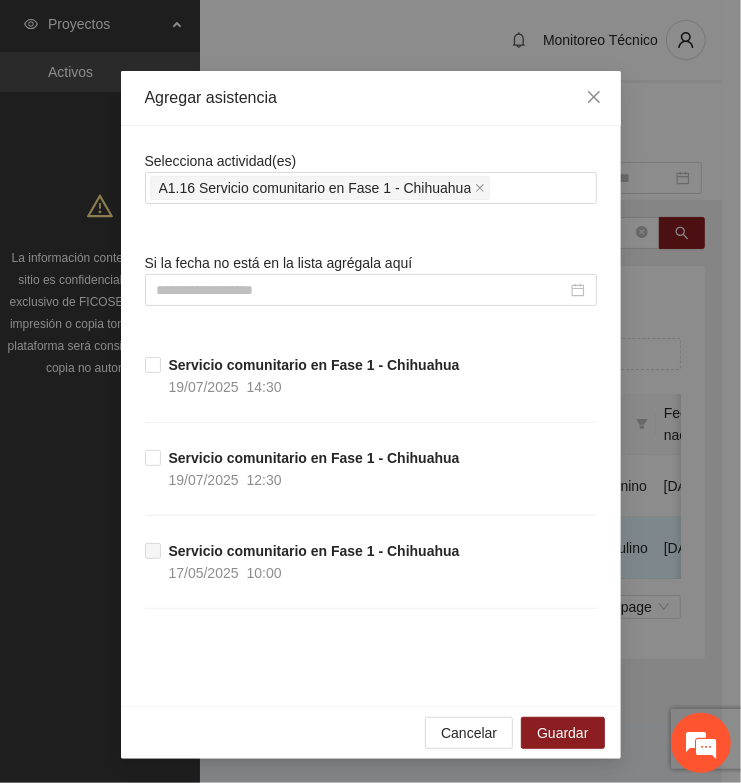click on "Servicio comunitario en Fase 1 - Chihuahua" at bounding box center [314, 551] 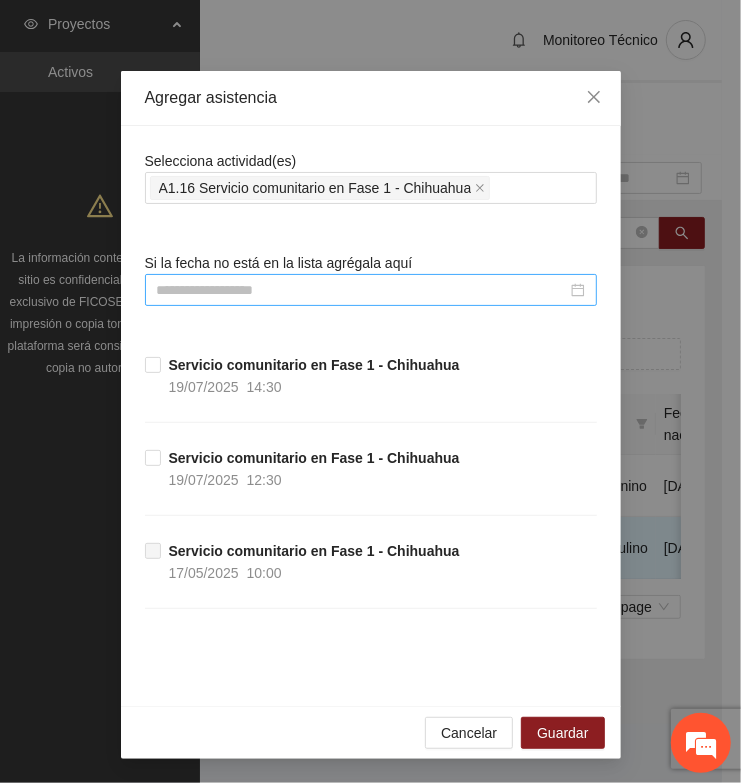 click at bounding box center [362, 290] 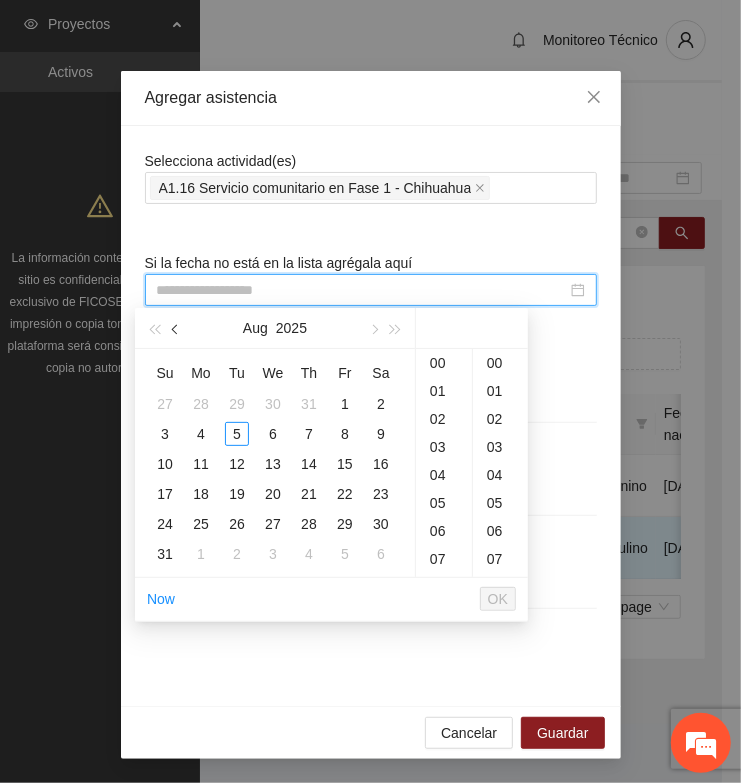 click at bounding box center [176, 328] 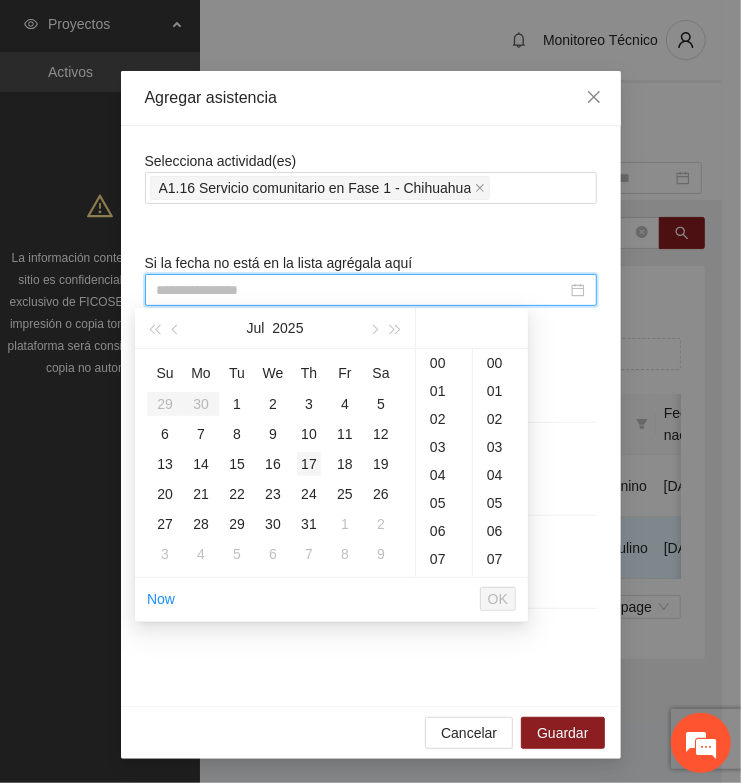 click on "17" at bounding box center (309, 464) 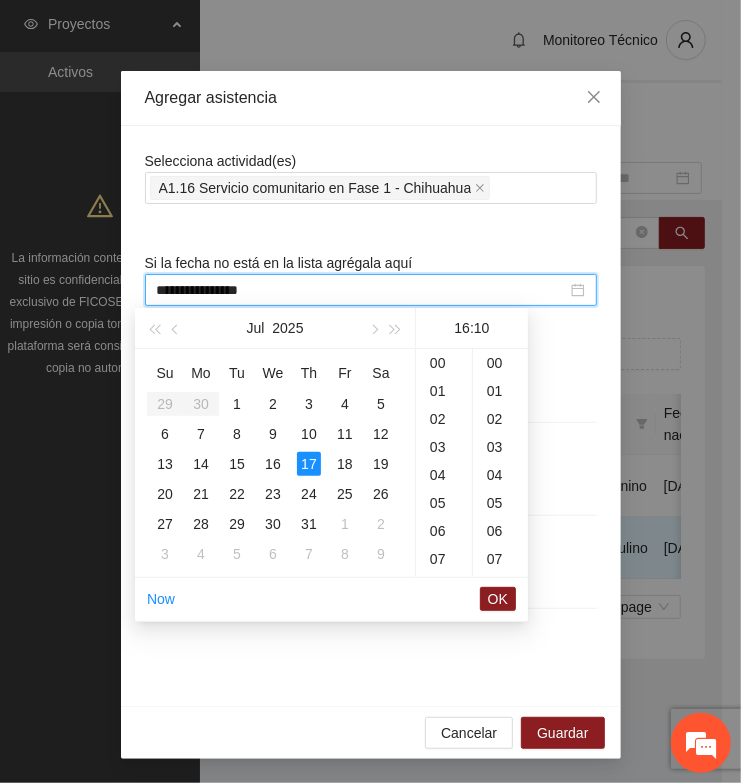 scroll, scrollTop: 447, scrollLeft: 0, axis: vertical 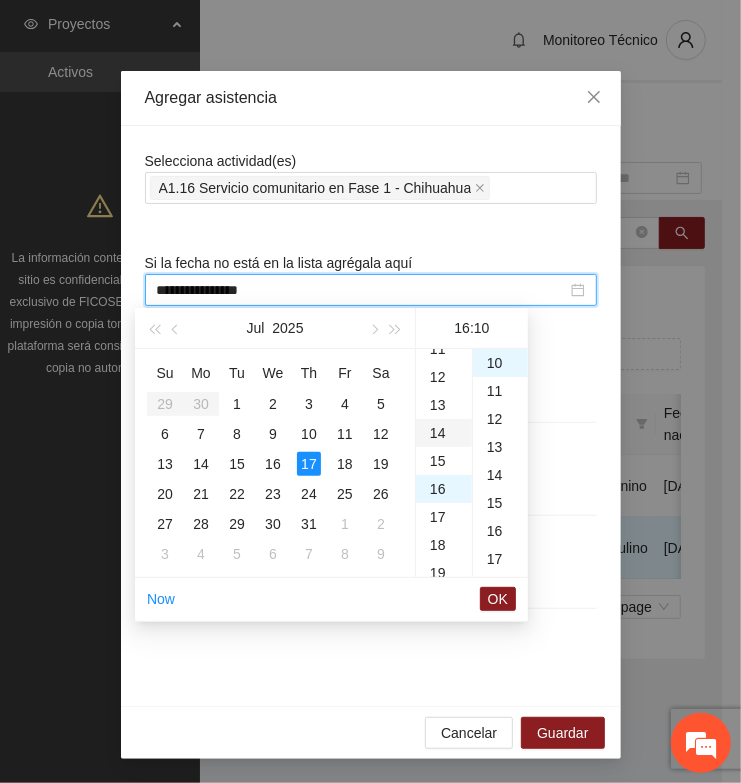 click on "14" at bounding box center [444, 433] 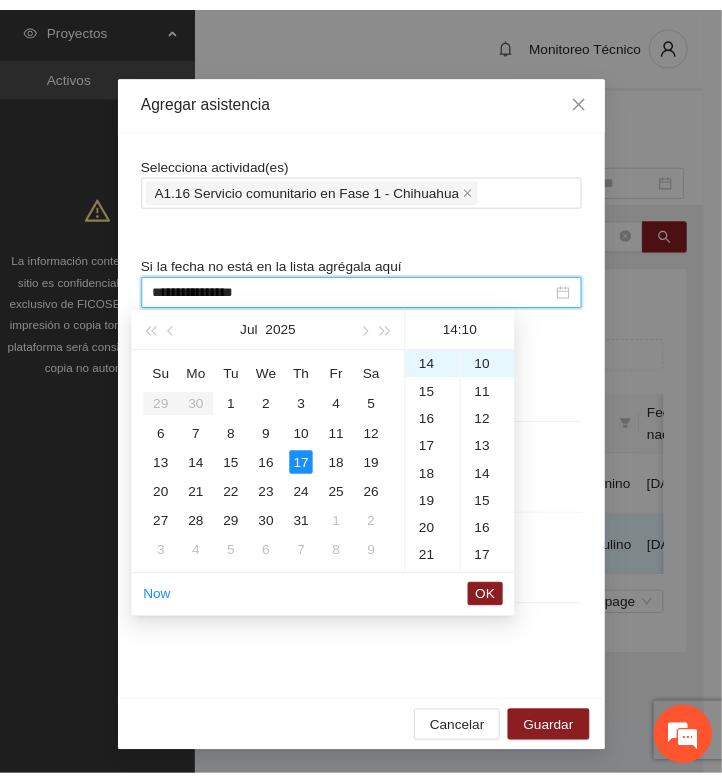 scroll, scrollTop: 0, scrollLeft: 0, axis: both 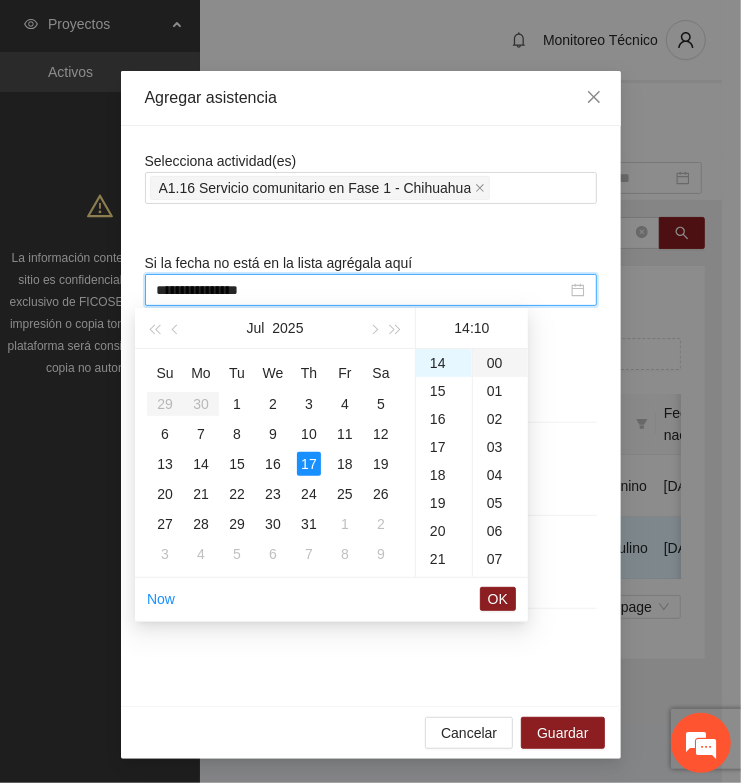 click on "00" at bounding box center (500, 363) 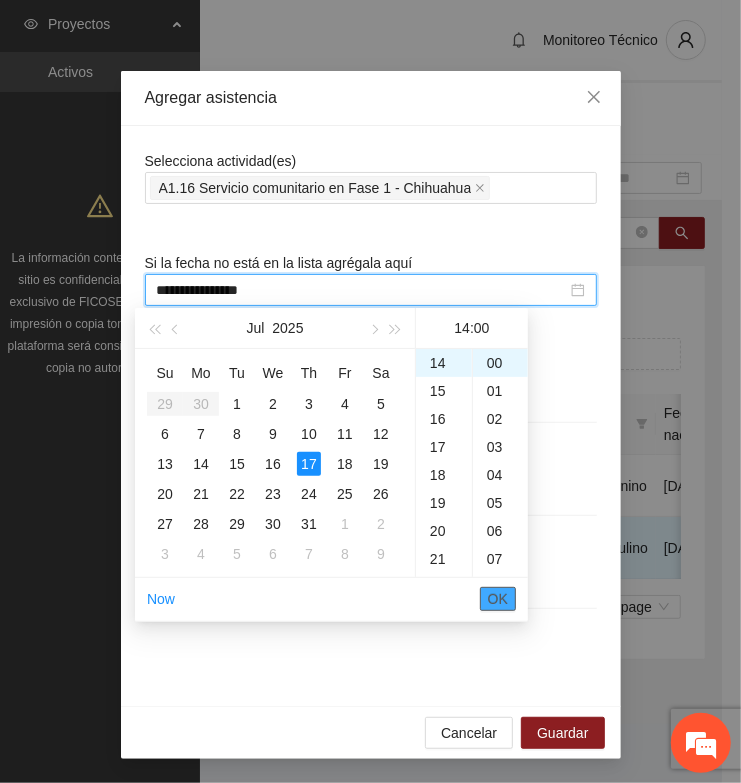 click on "OK" at bounding box center (498, 599) 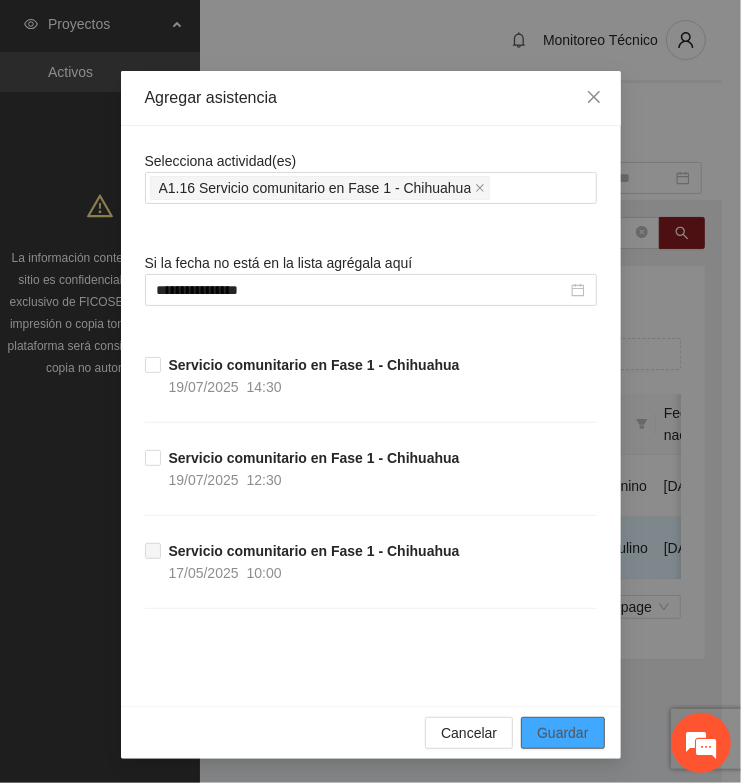 click on "Guardar" at bounding box center (562, 733) 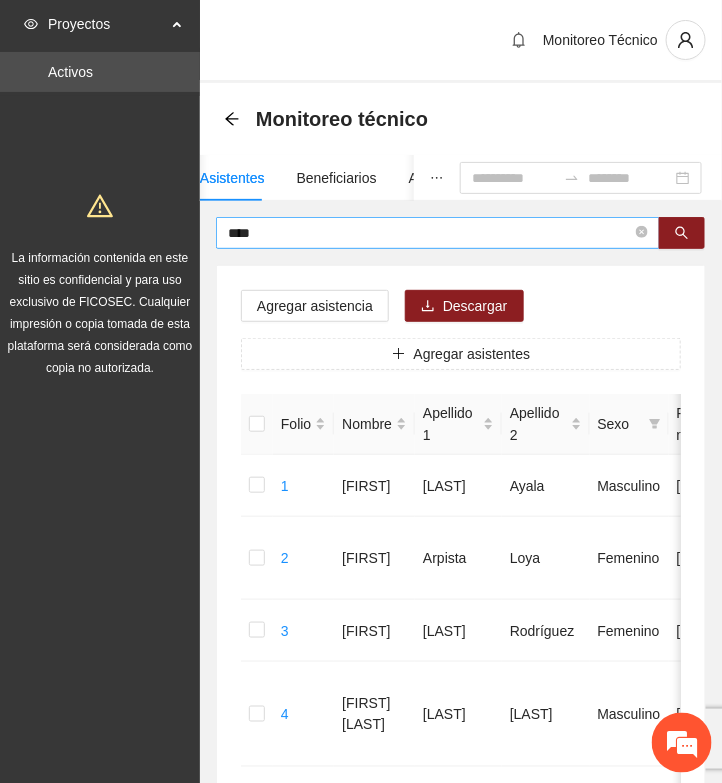 click on "****" at bounding box center [438, 233] 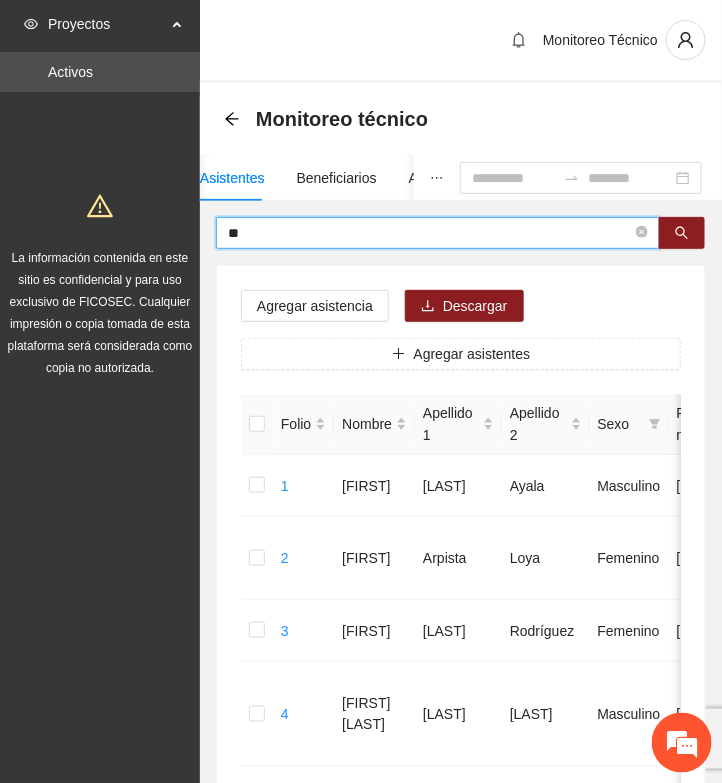 type on "*" 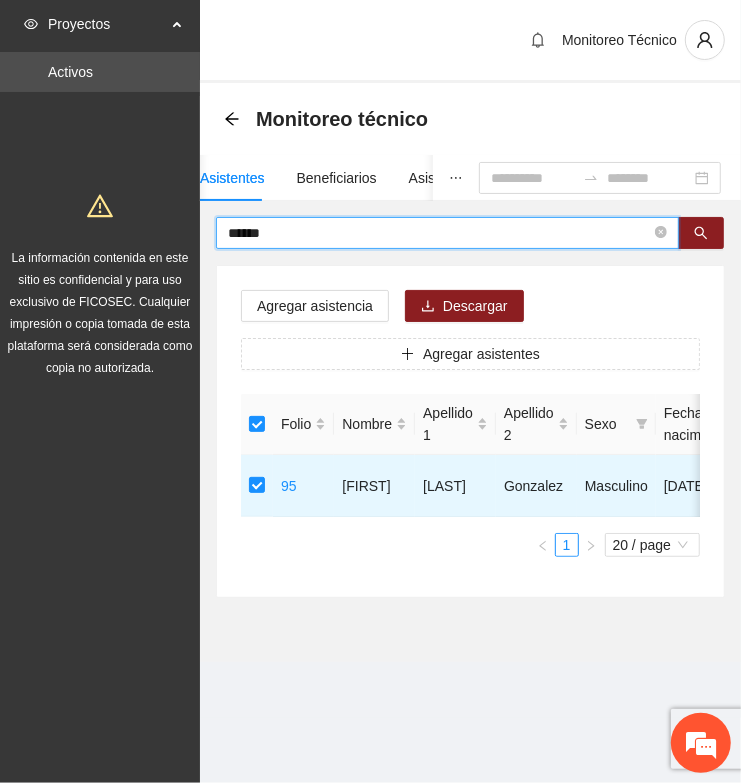 drag, startPoint x: 285, startPoint y: 233, endPoint x: 122, endPoint y: 218, distance: 163.68874 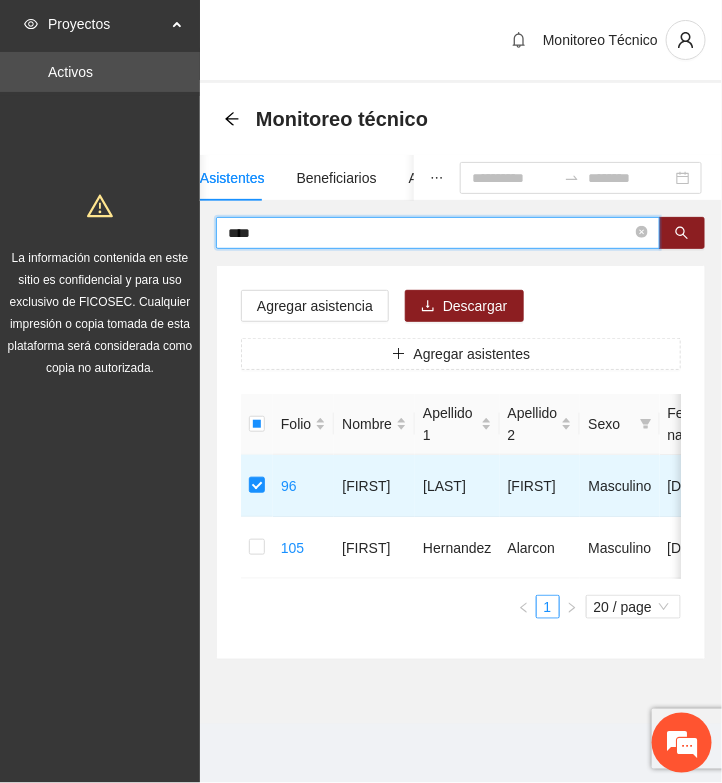 drag, startPoint x: 285, startPoint y: 227, endPoint x: 127, endPoint y: 227, distance: 158 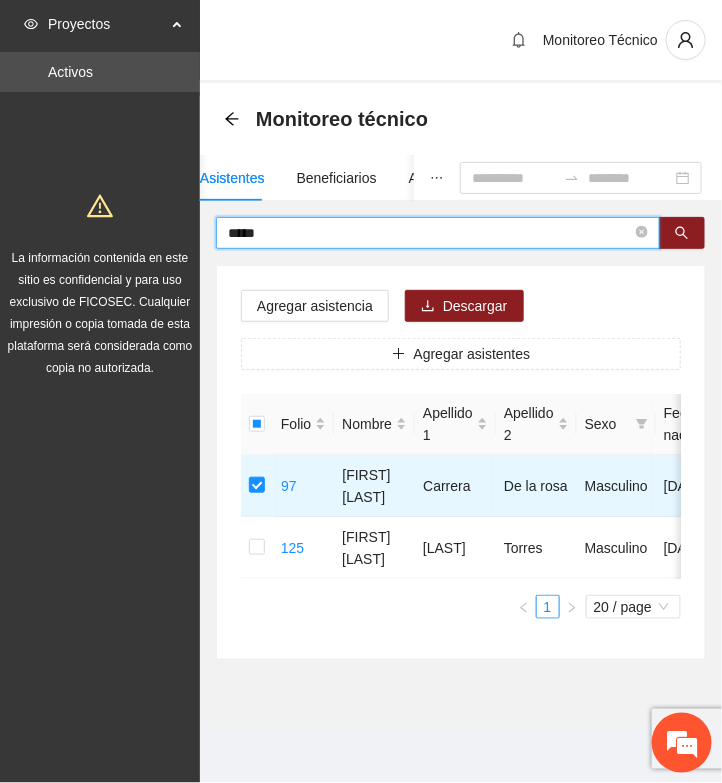 drag, startPoint x: 296, startPoint y: 230, endPoint x: 117, endPoint y: 258, distance: 181.17671 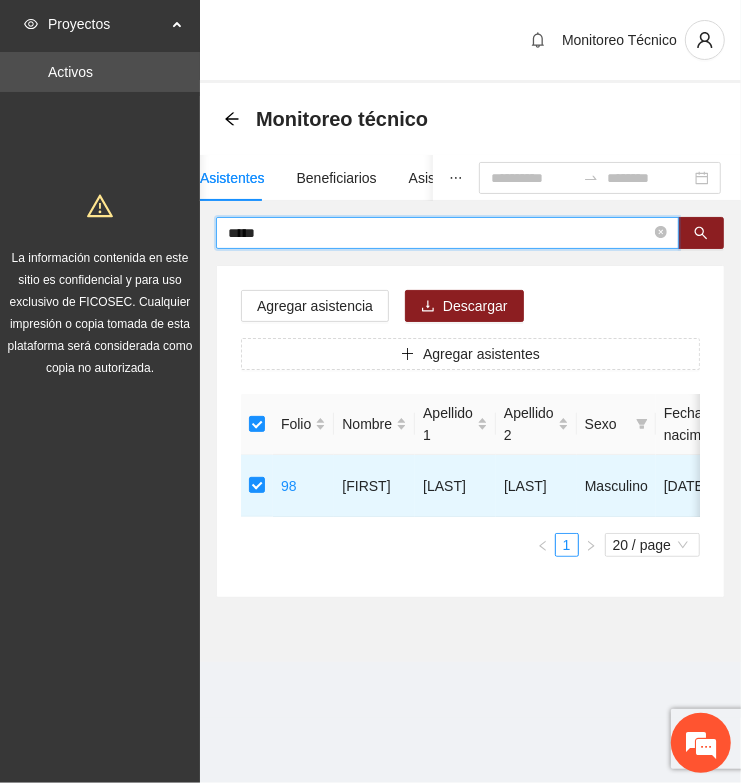 drag, startPoint x: 303, startPoint y: 238, endPoint x: 97, endPoint y: 246, distance: 206.15529 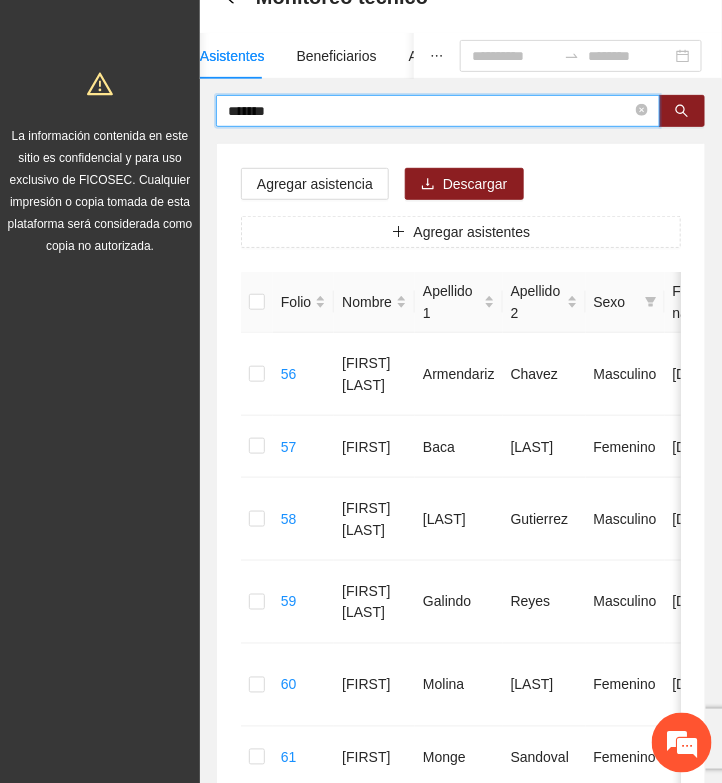 scroll, scrollTop: 0, scrollLeft: 0, axis: both 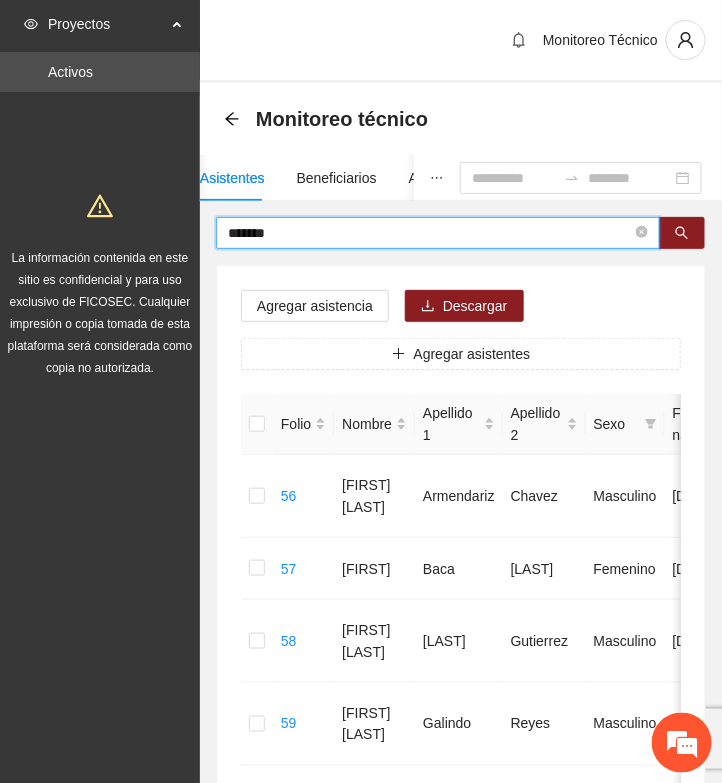 drag, startPoint x: 295, startPoint y: 228, endPoint x: 136, endPoint y: 222, distance: 159.11317 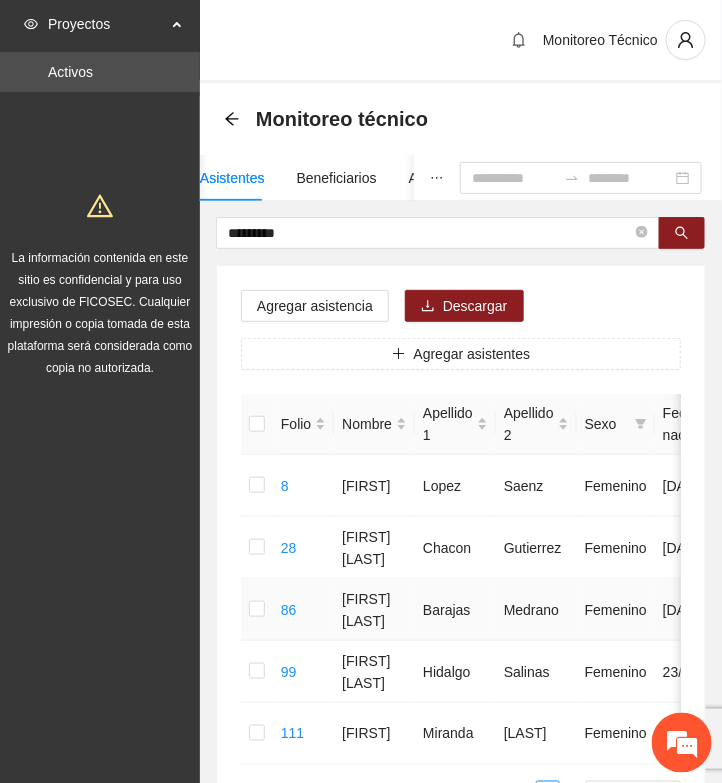 scroll, scrollTop: 125, scrollLeft: 0, axis: vertical 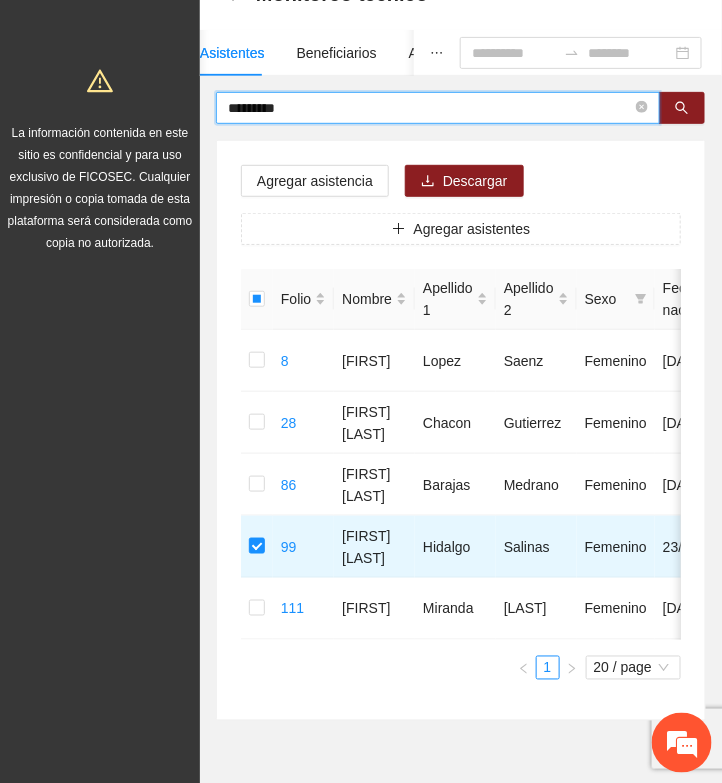 drag, startPoint x: 308, startPoint y: 105, endPoint x: 8, endPoint y: 127, distance: 300.80557 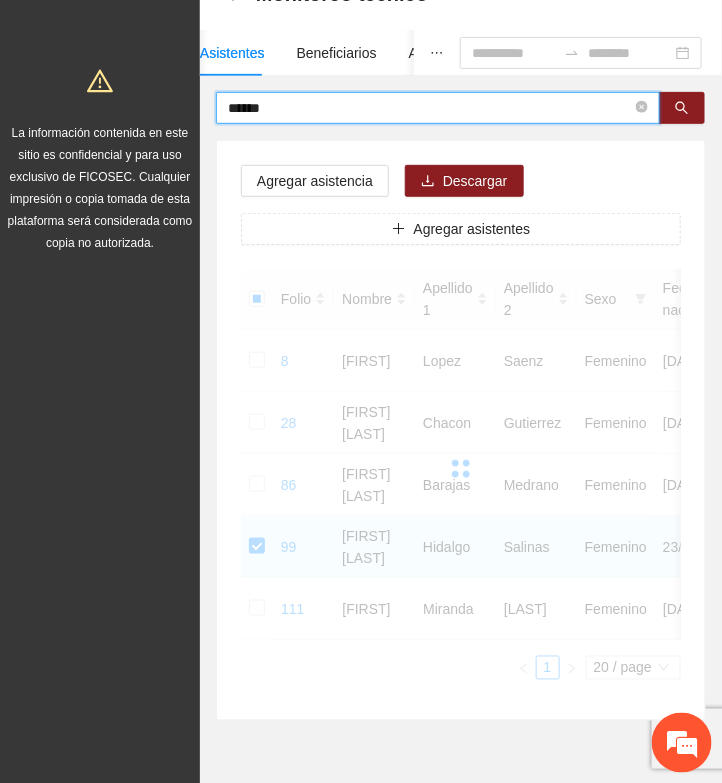 scroll, scrollTop: 0, scrollLeft: 0, axis: both 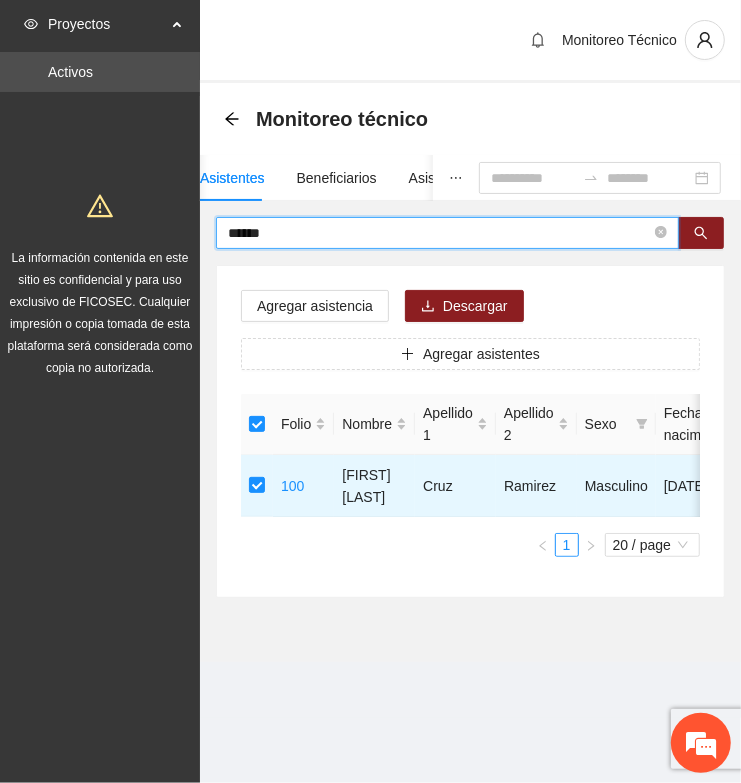 drag, startPoint x: 305, startPoint y: 238, endPoint x: 167, endPoint y: 228, distance: 138.36185 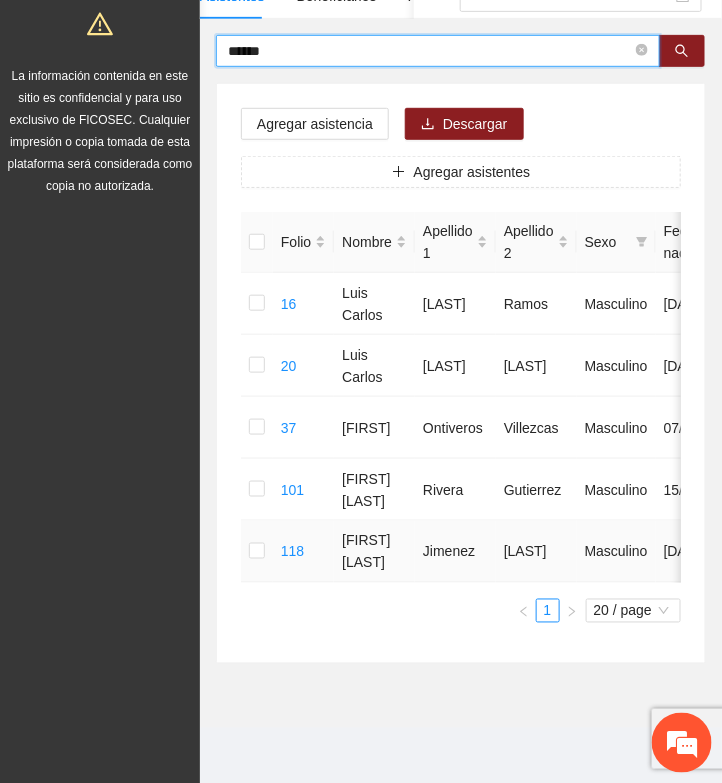 scroll, scrollTop: 200, scrollLeft: 0, axis: vertical 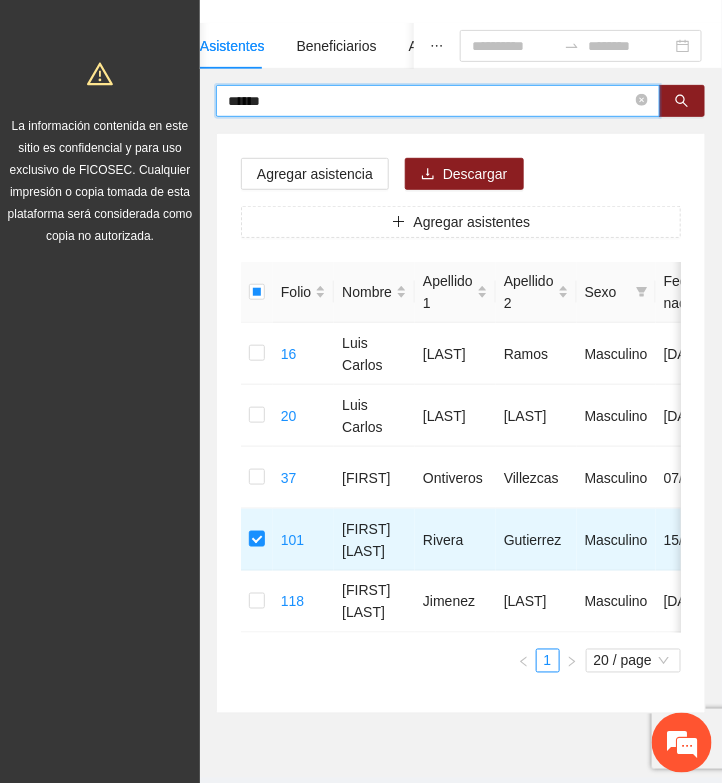 drag, startPoint x: 307, startPoint y: 33, endPoint x: 76, endPoint y: 12, distance: 231.95258 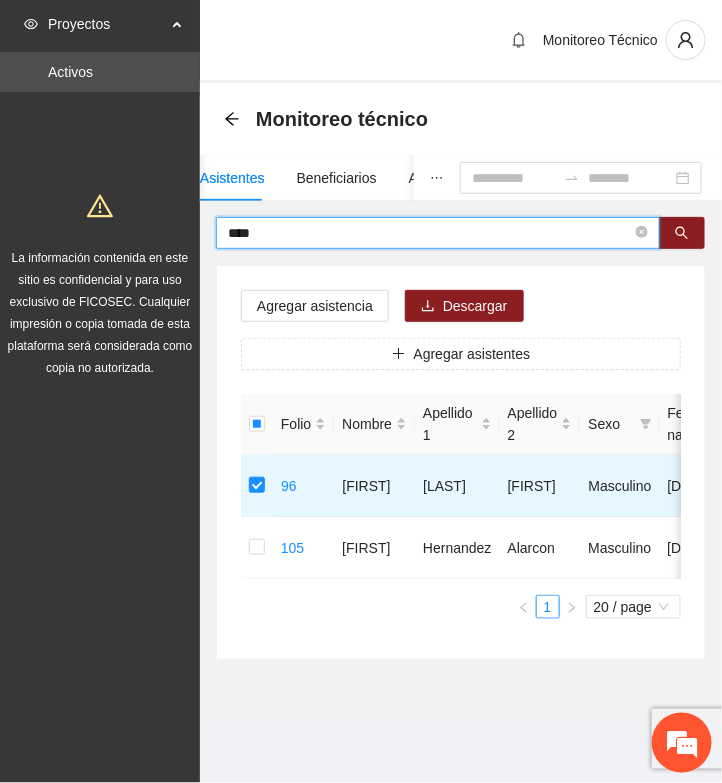 scroll, scrollTop: 15, scrollLeft: 0, axis: vertical 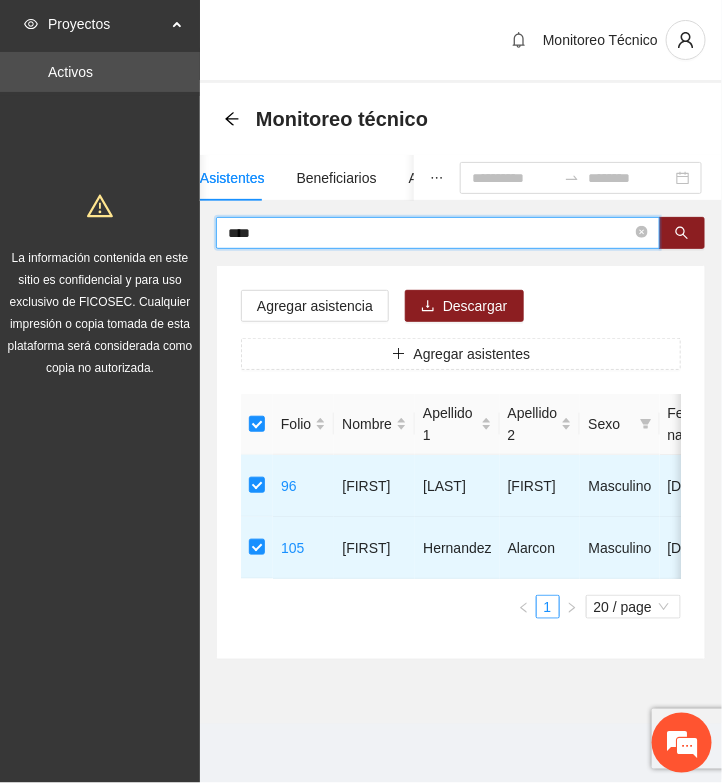 drag, startPoint x: 297, startPoint y: 216, endPoint x: 117, endPoint y: 207, distance: 180.22485 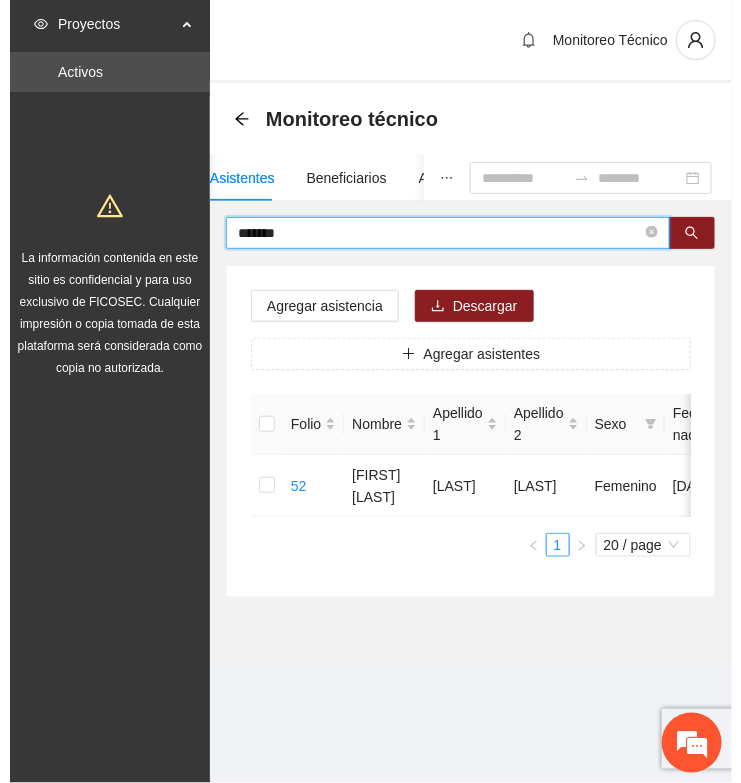 scroll, scrollTop: 0, scrollLeft: 0, axis: both 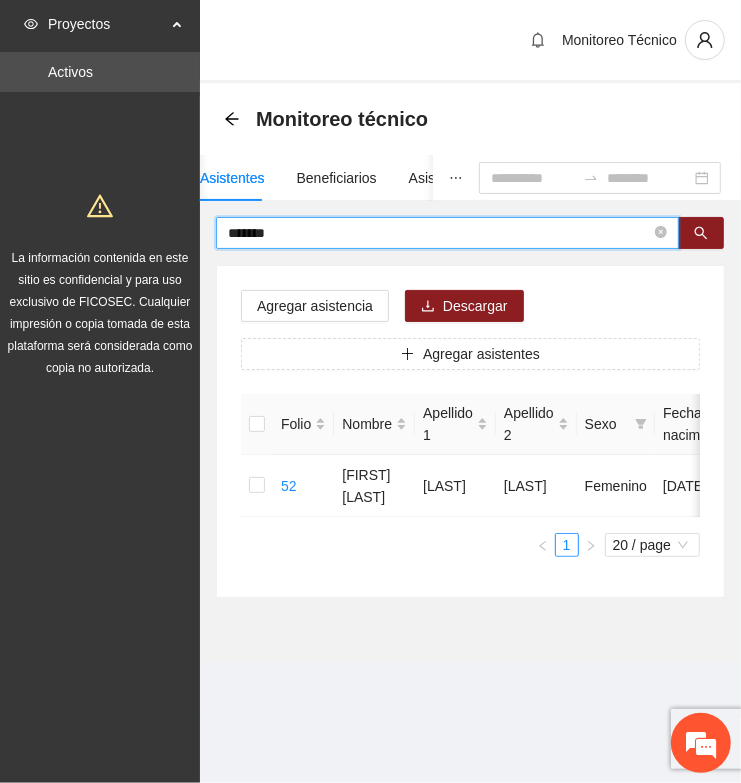 drag, startPoint x: 296, startPoint y: 236, endPoint x: 97, endPoint y: 220, distance: 199.64218 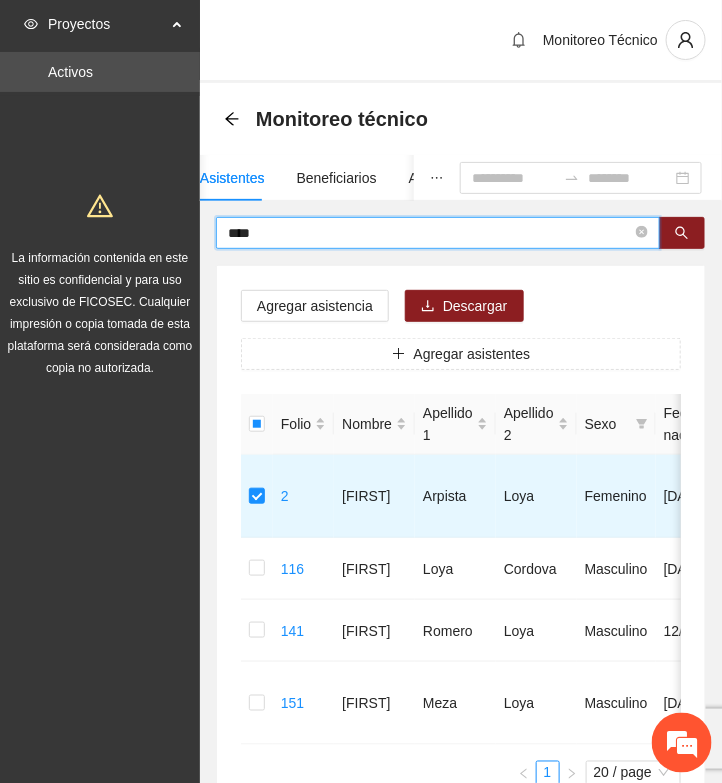 drag, startPoint x: 281, startPoint y: 236, endPoint x: 123, endPoint y: 233, distance: 158.02847 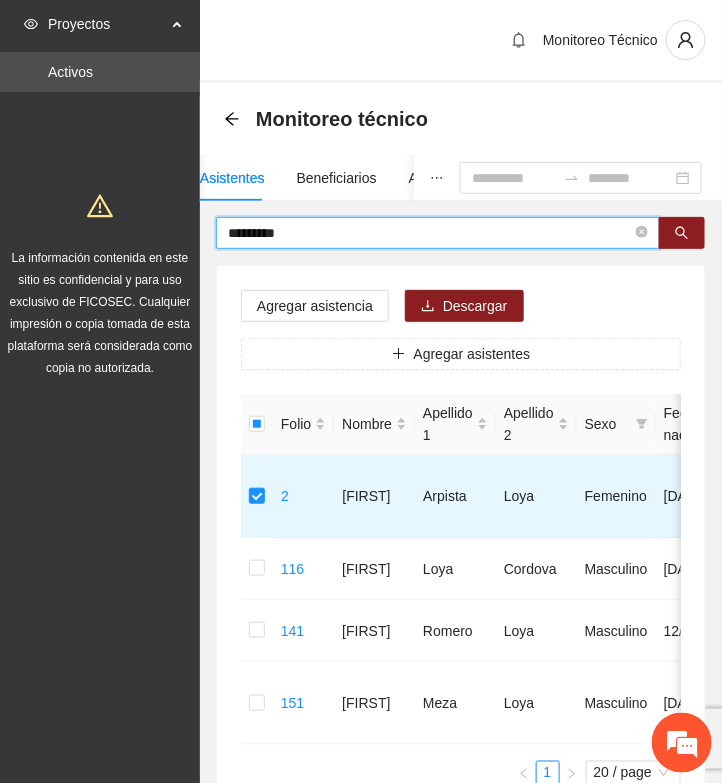 type on "*********" 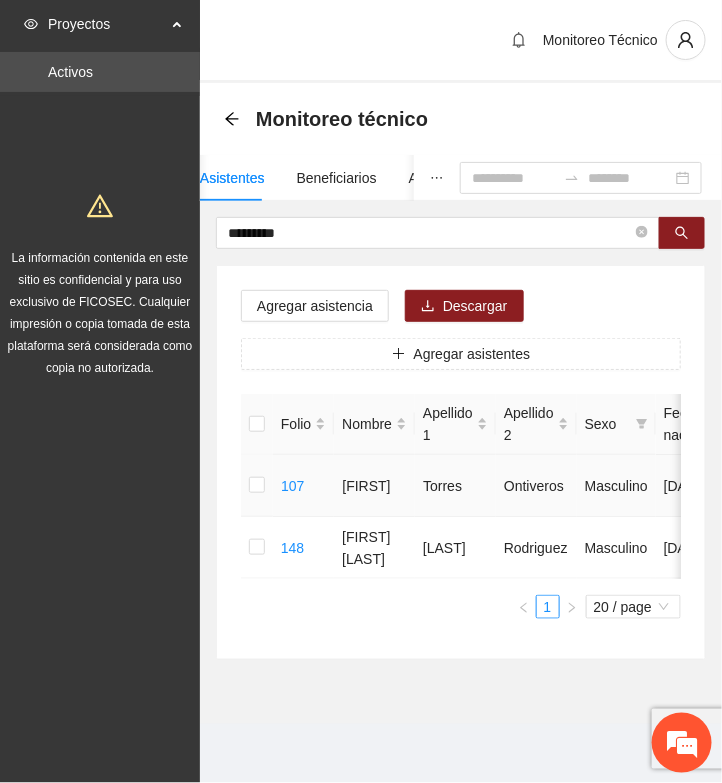 click at bounding box center [257, 486] 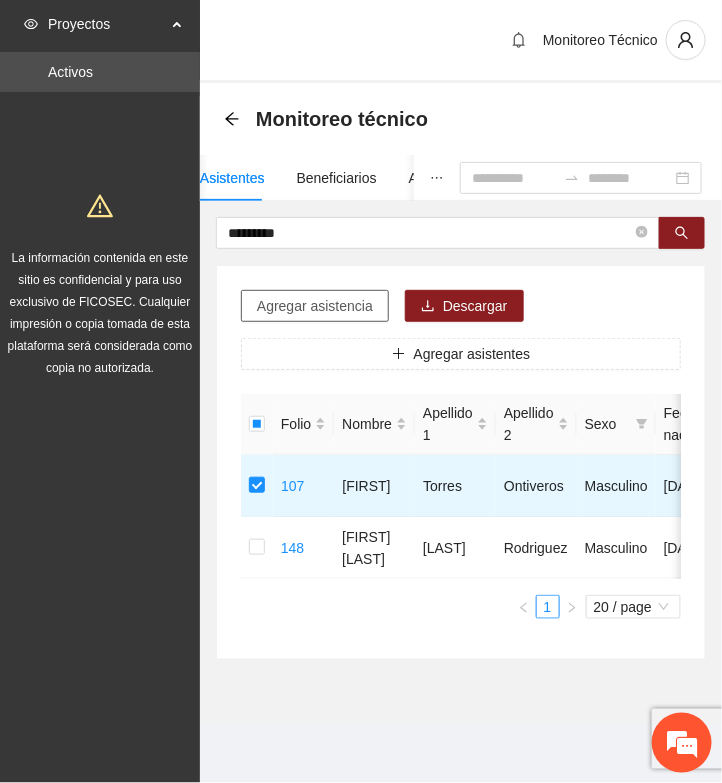 click on "Agregar asistencia" at bounding box center (315, 306) 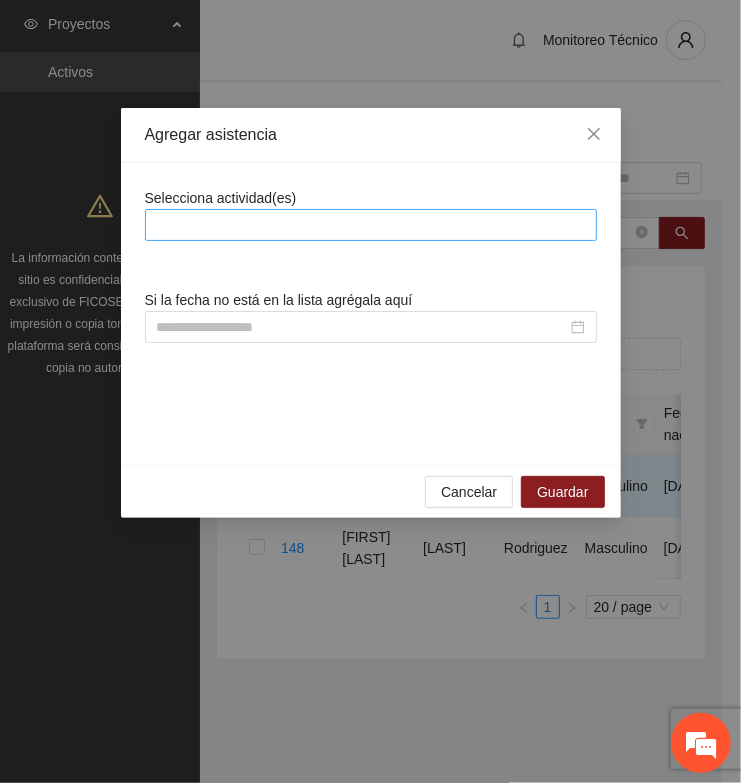 click at bounding box center (371, 225) 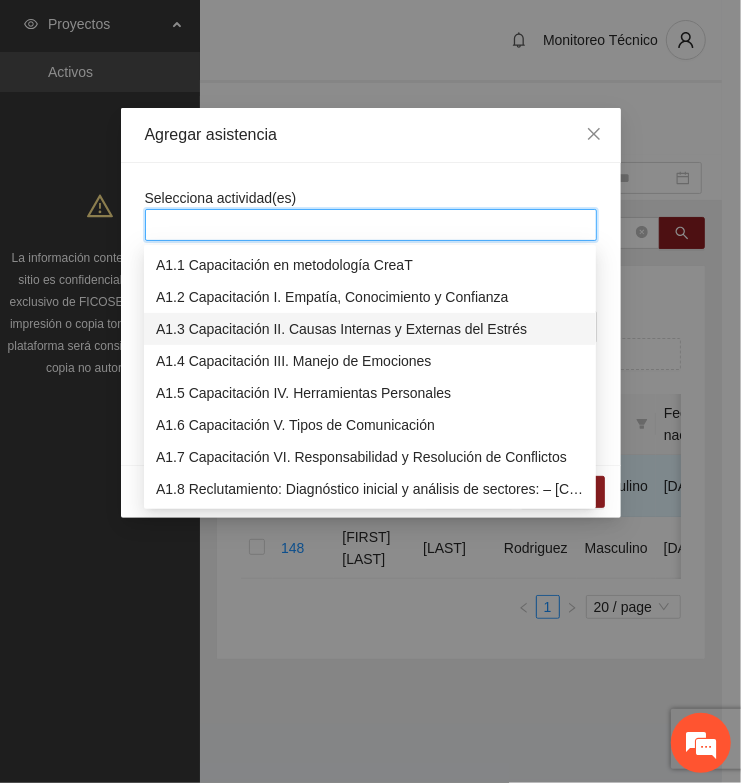 scroll, scrollTop: 250, scrollLeft: 0, axis: vertical 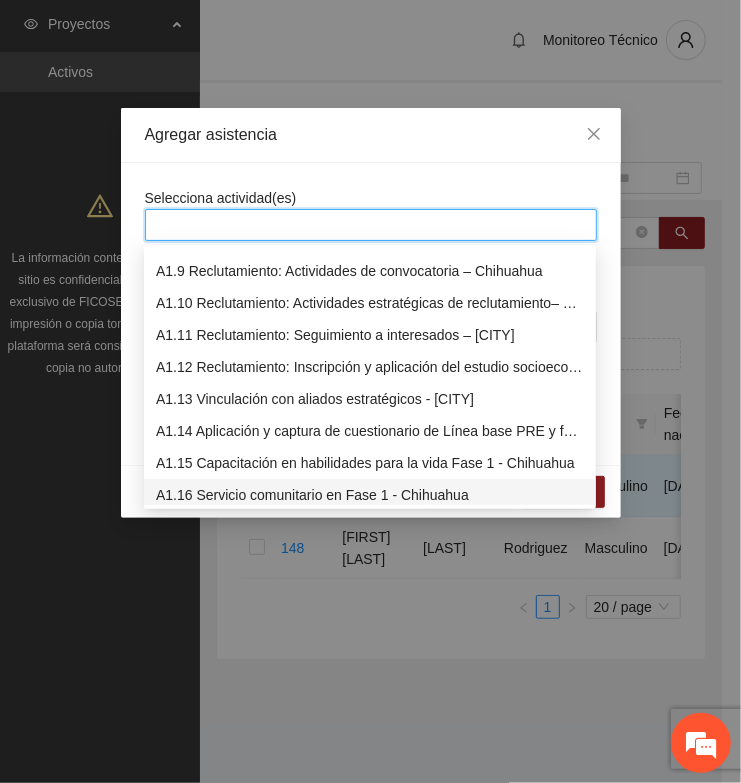 click on "A1.16 Servicio comunitario en Fase 1 - Chihuahua" at bounding box center [370, 495] 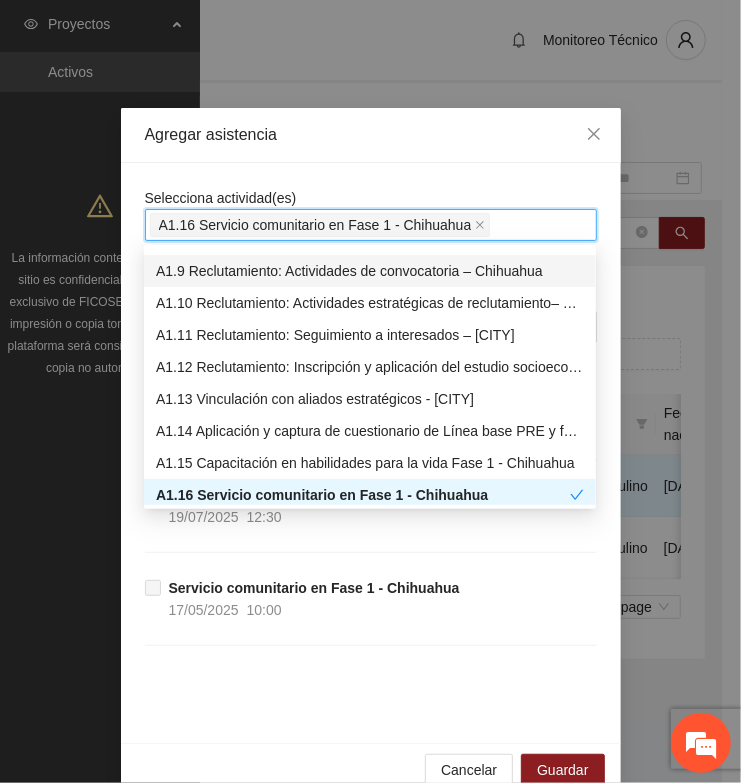 click on "Agregar asistencia Selecciona actividad(es) A1.16 Servicio comunitario en Fase 1 - Chihuahua   Si la fecha no está en la lista agrégala aquí Servicio comunitario en Fase 1 - Chihuahua [DATE] 14:30 Servicio comunitario en Fase 1 - Chihuahua [DATE] 12:30 Servicio comunitario en Fase 1 - Chihuahua [DATE] 10:00" at bounding box center (371, 453) 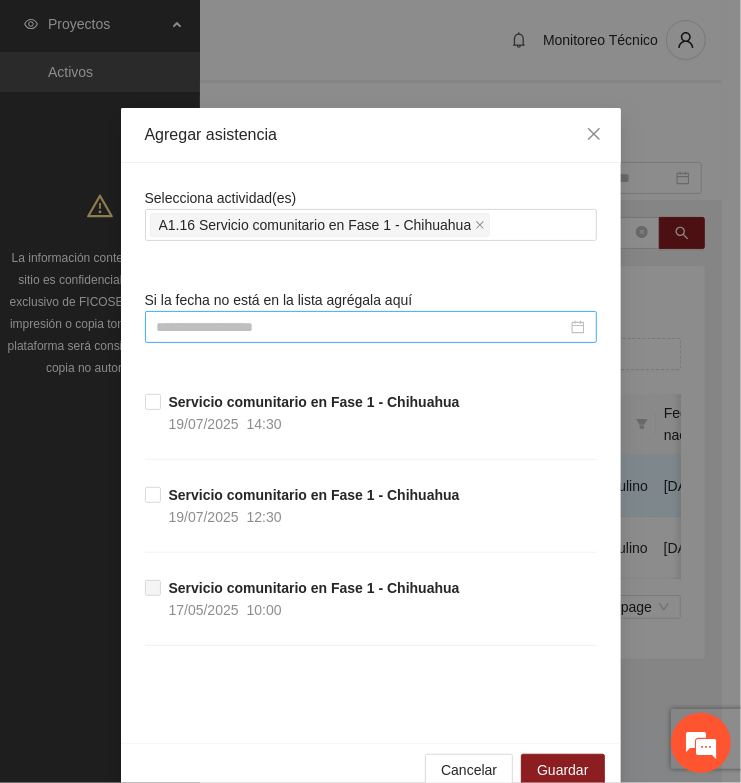 click at bounding box center (362, 327) 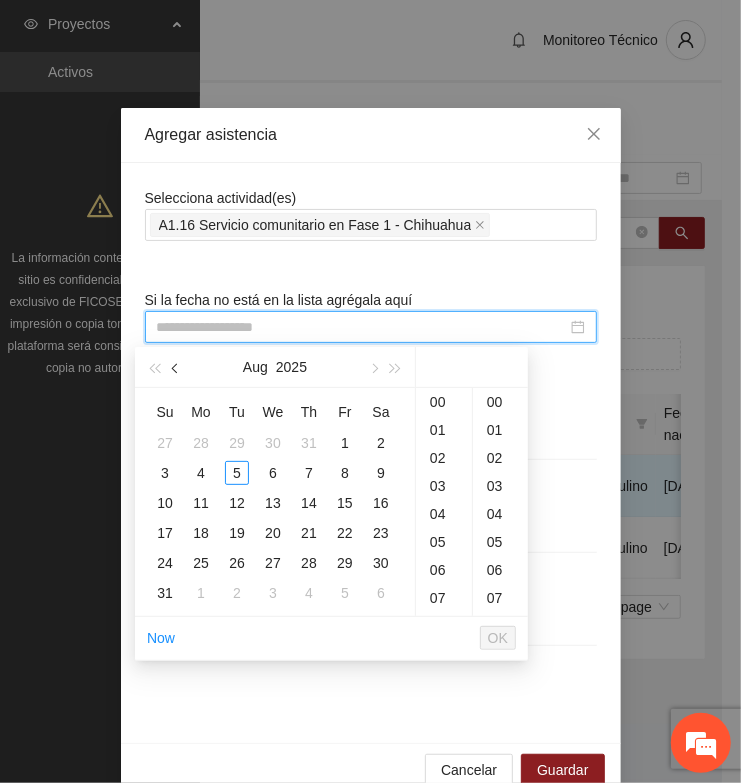 click at bounding box center (176, 367) 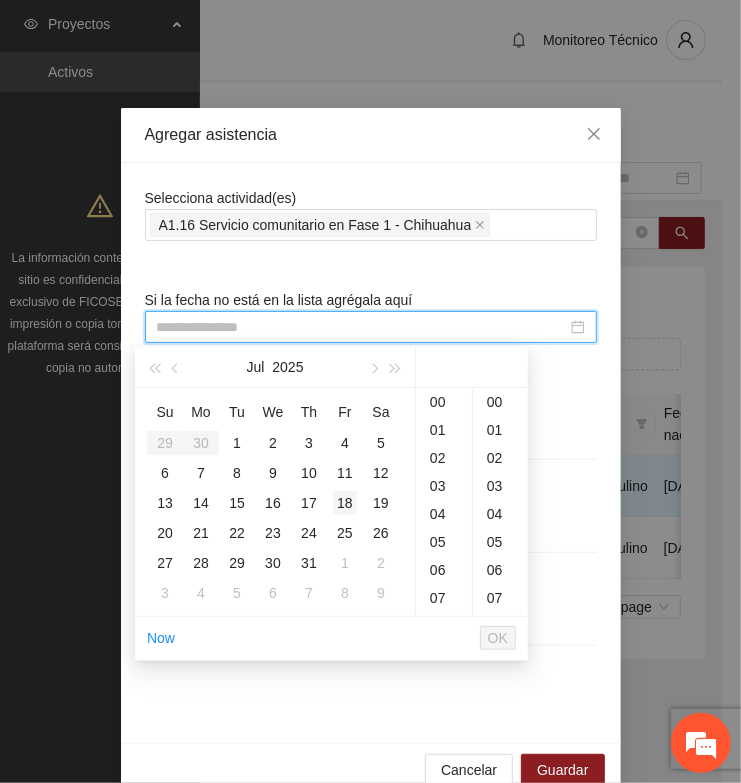 click on "18" at bounding box center (345, 503) 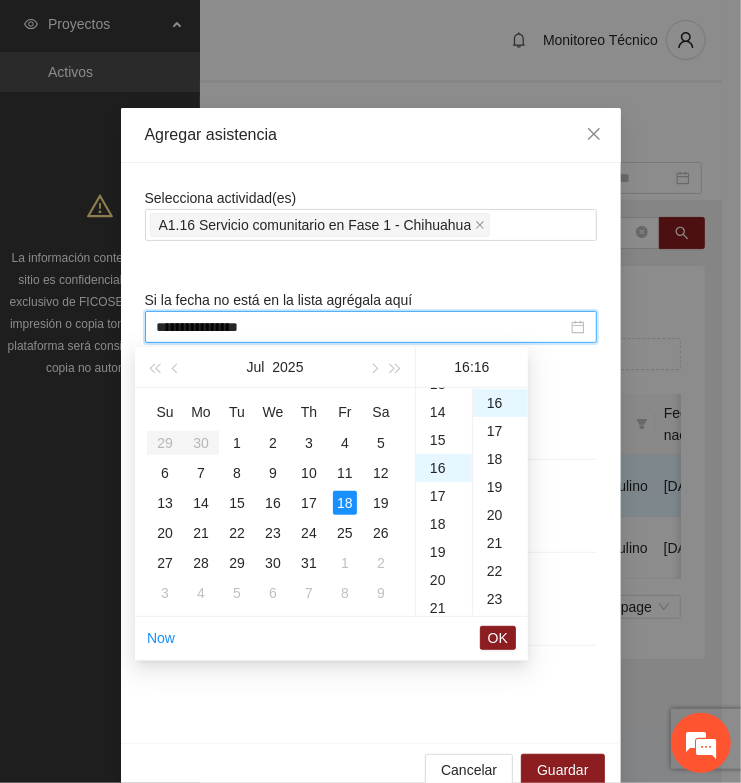 scroll, scrollTop: 376, scrollLeft: 0, axis: vertical 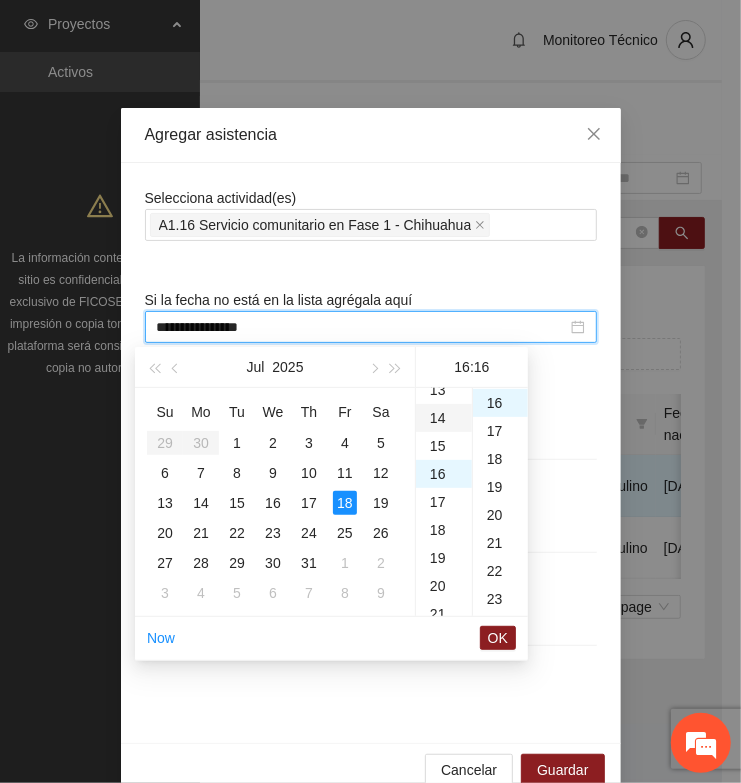 click on "14" at bounding box center [444, 418] 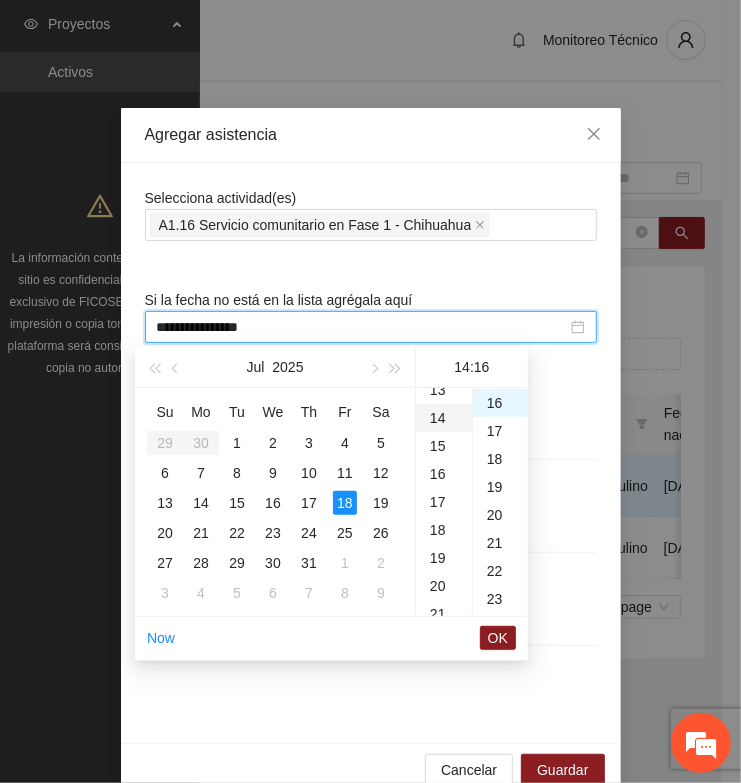 scroll, scrollTop: 392, scrollLeft: 0, axis: vertical 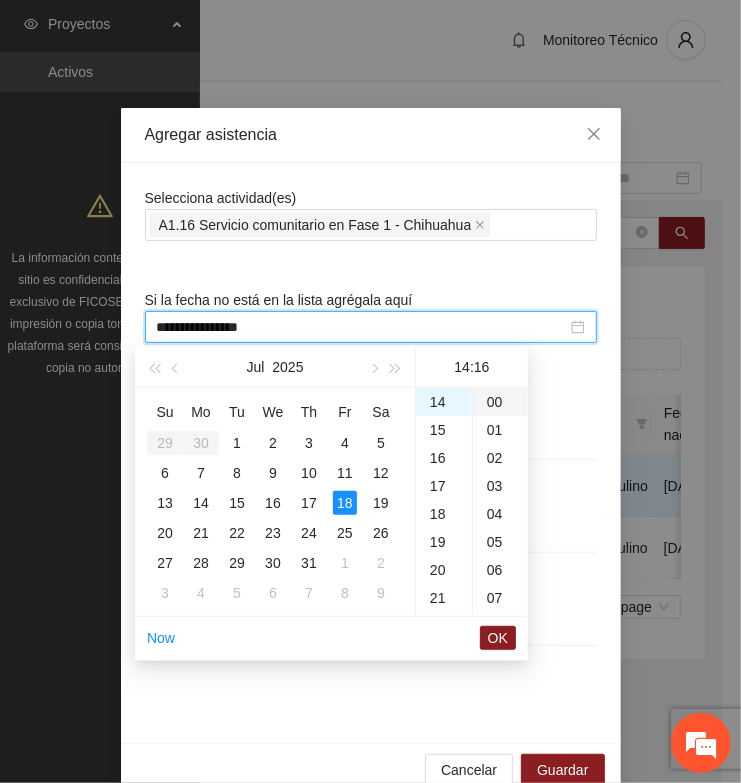 click on "00" at bounding box center [500, 402] 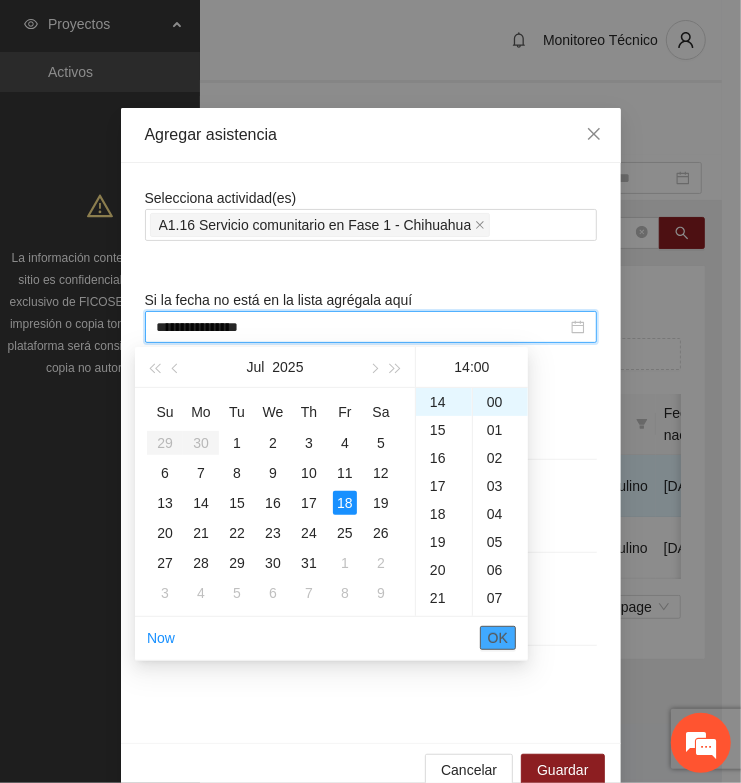 click on "OK" at bounding box center (498, 638) 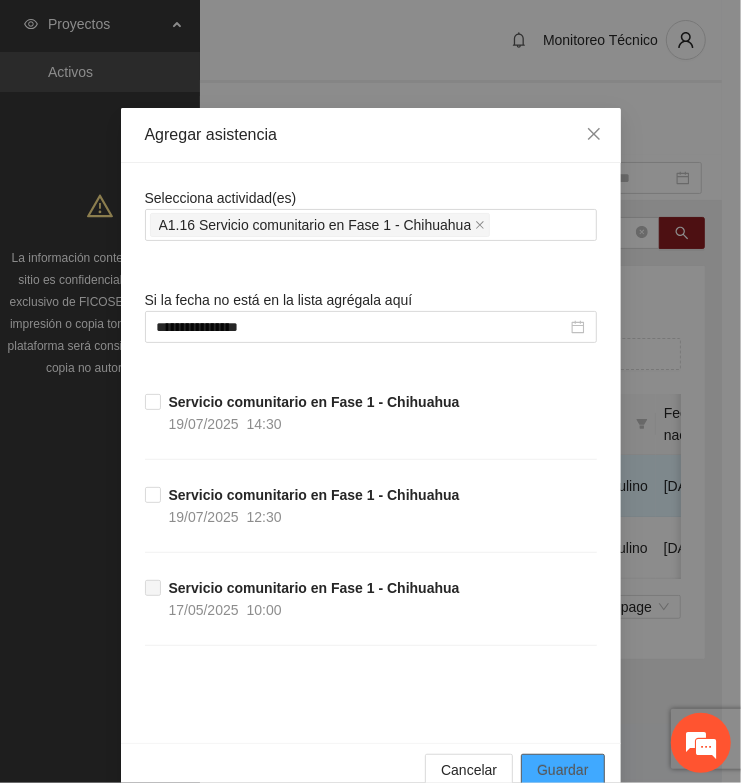 click on "Guardar" at bounding box center [562, 770] 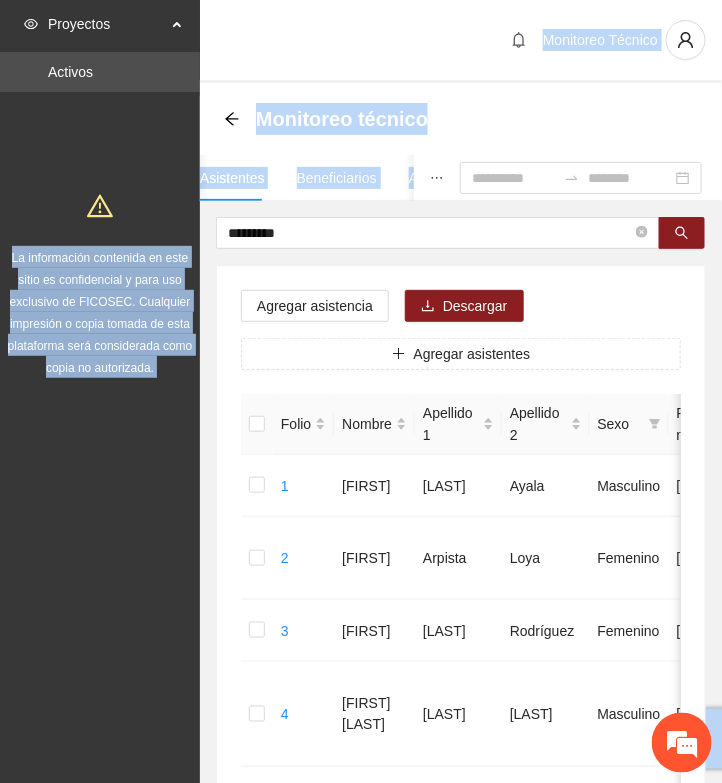 drag, startPoint x: 352, startPoint y: 220, endPoint x: -2, endPoint y: 237, distance: 354.40796 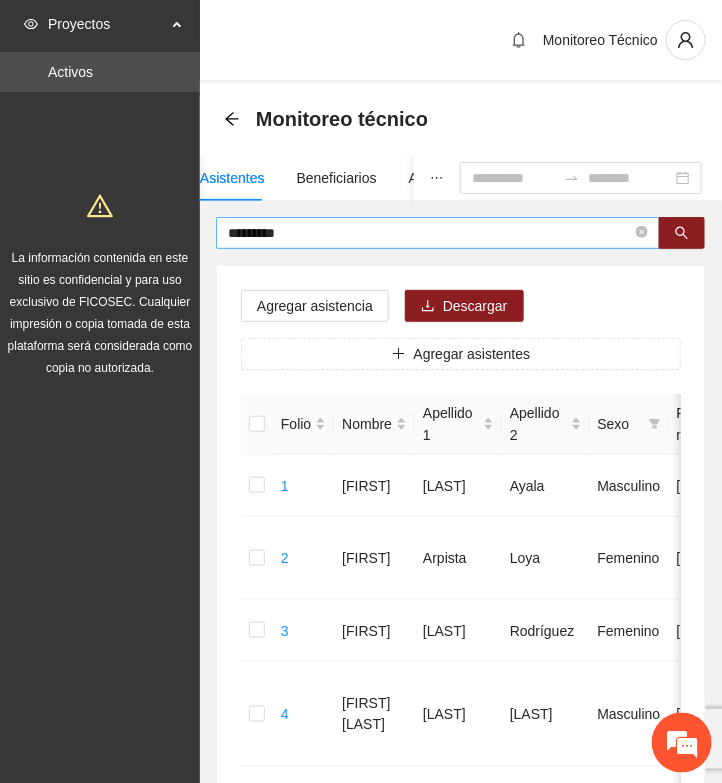 click on "*********" at bounding box center (430, 233) 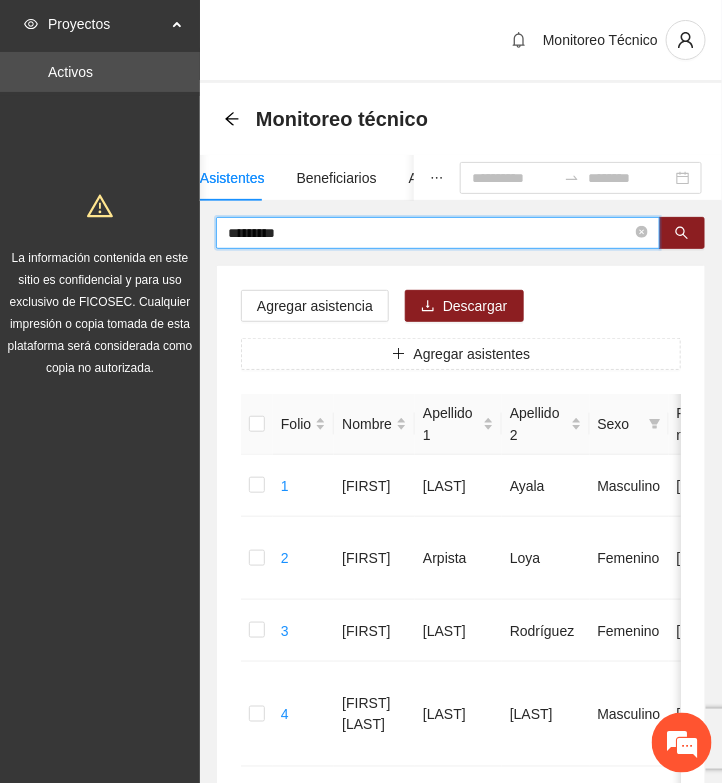 drag, startPoint x: 336, startPoint y: 227, endPoint x: 146, endPoint y: 233, distance: 190.09471 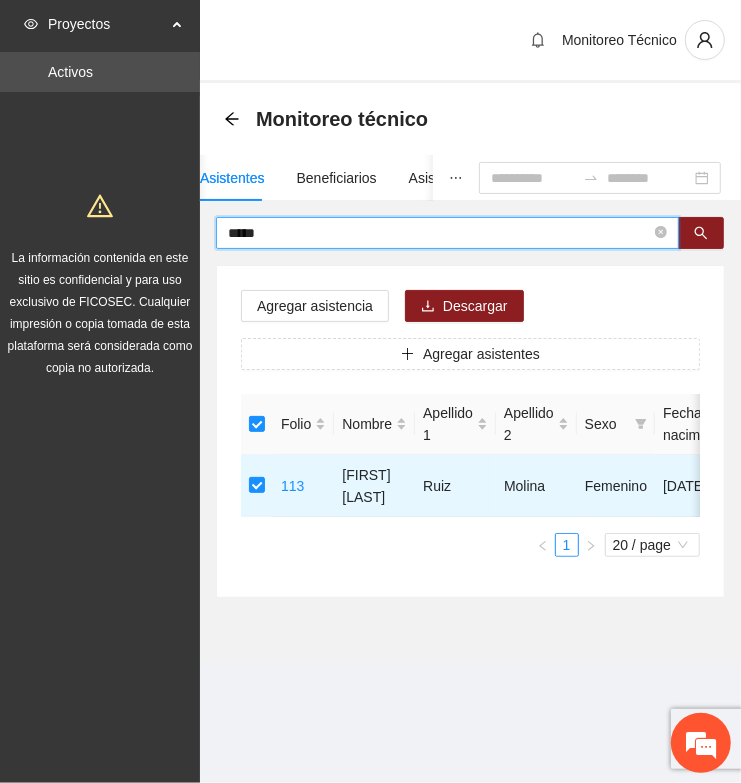 drag, startPoint x: 288, startPoint y: 222, endPoint x: 121, endPoint y: 250, distance: 169.33104 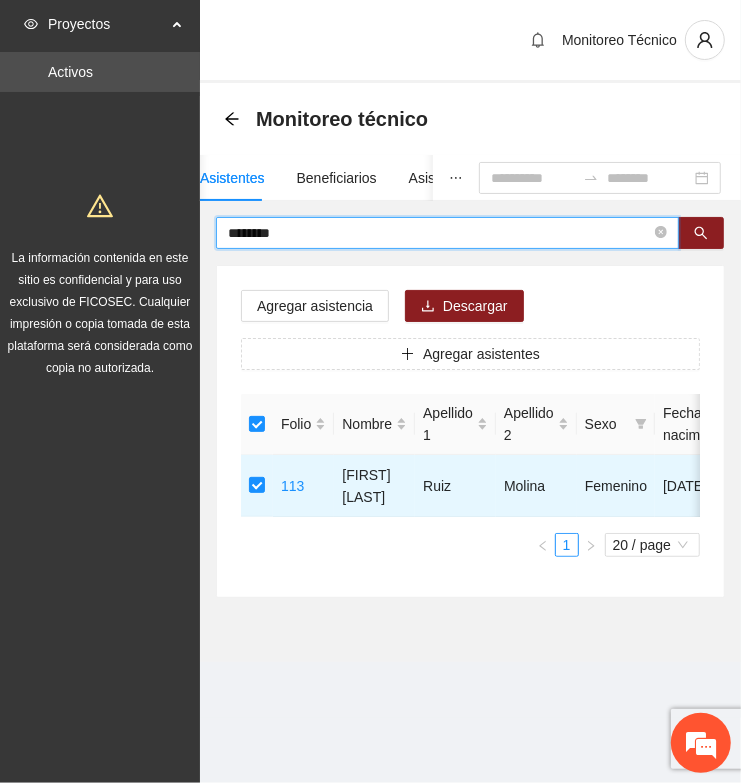 type on "********" 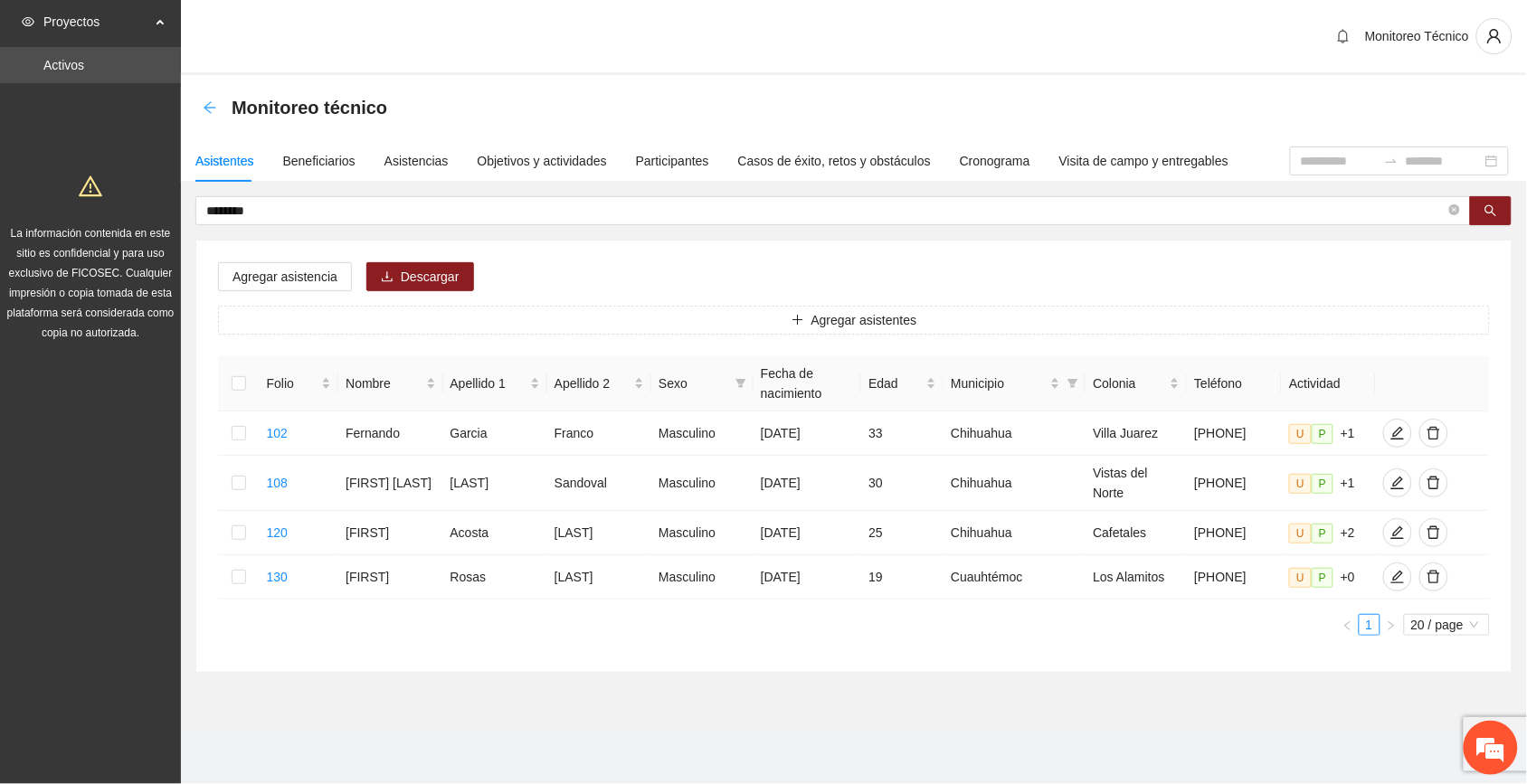 click 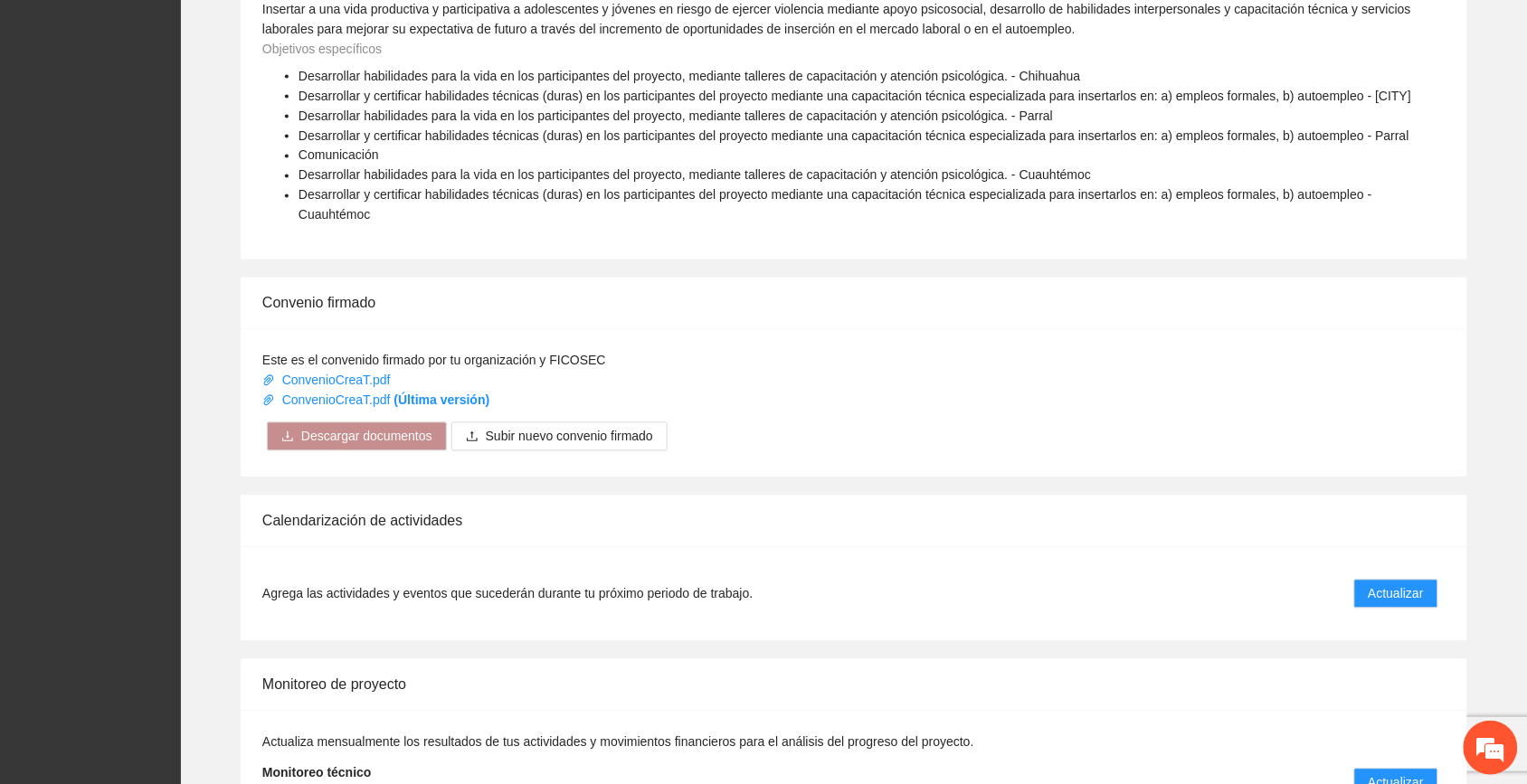 scroll, scrollTop: 970, scrollLeft: 0, axis: vertical 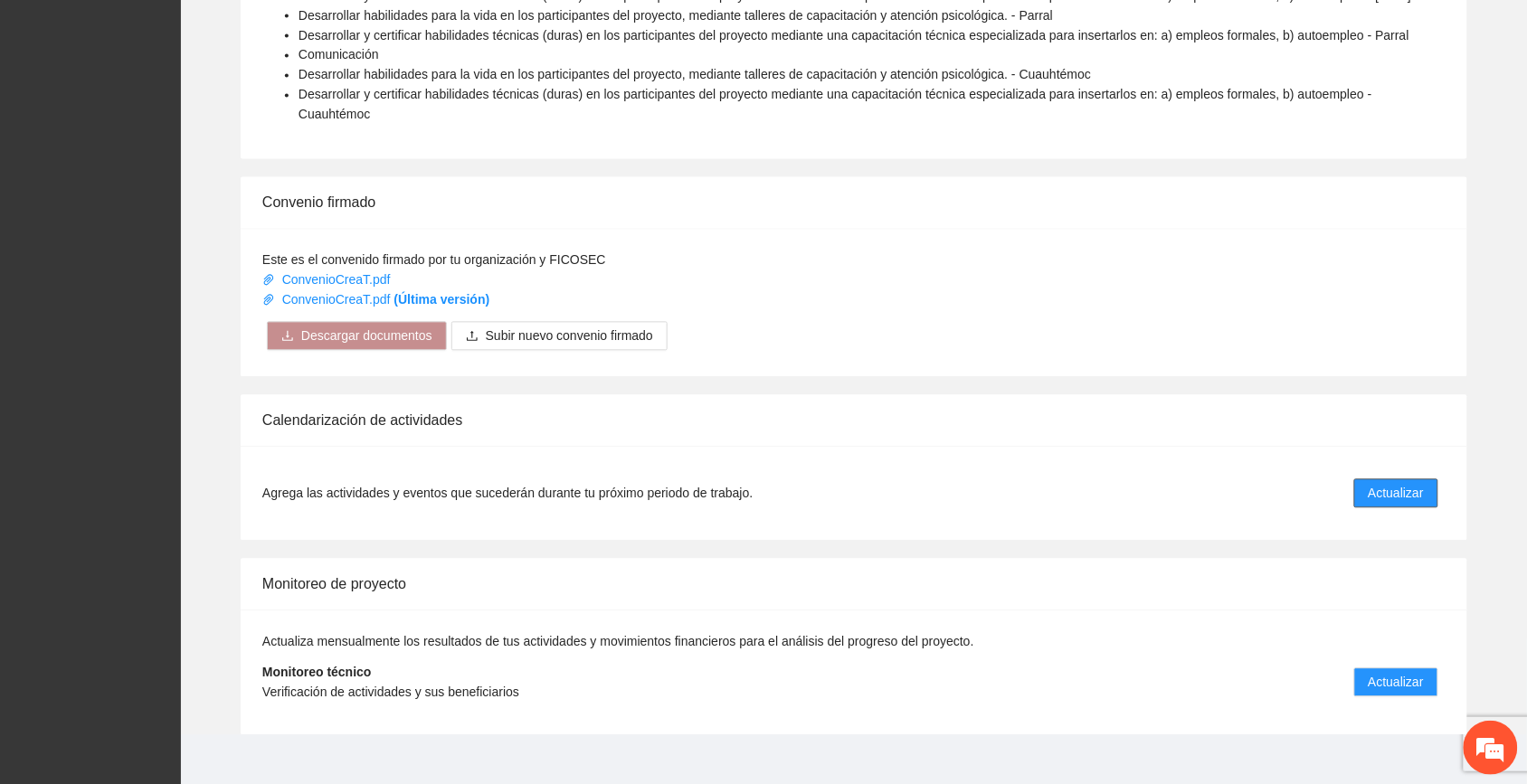 click on "Actualizar" at bounding box center [1396, 494] 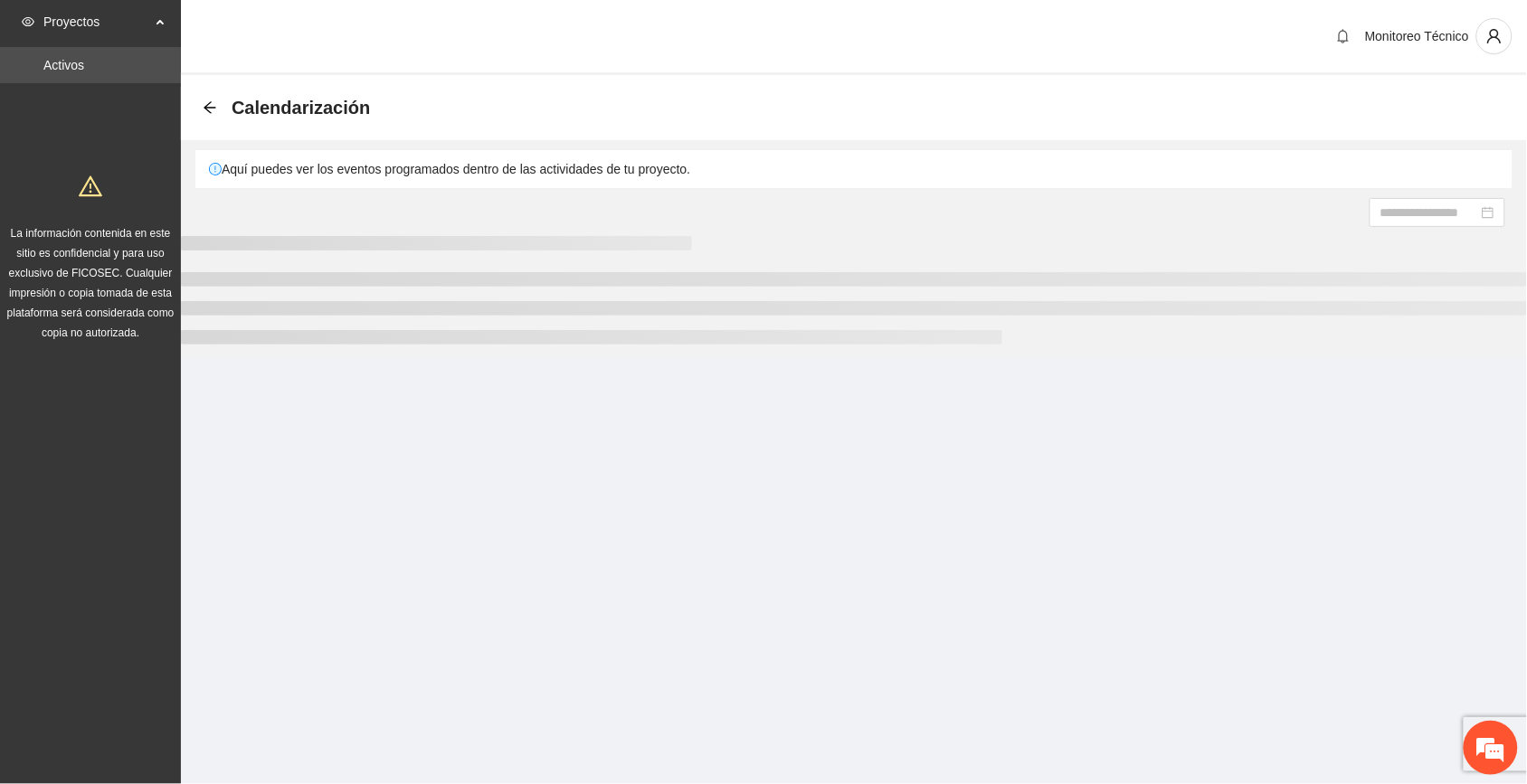 scroll, scrollTop: 0, scrollLeft: 0, axis: both 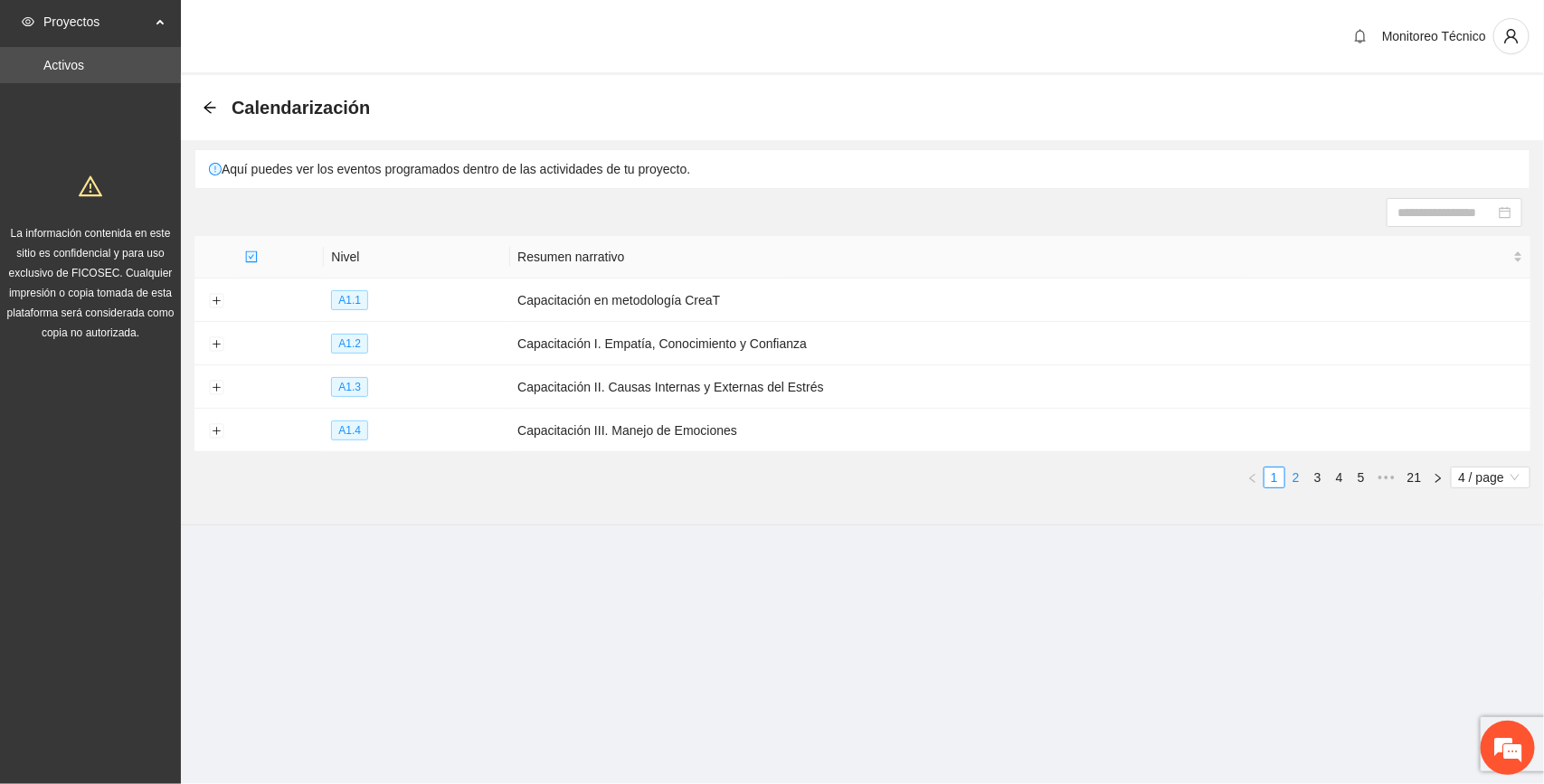 click on "2" at bounding box center [1296, 477] 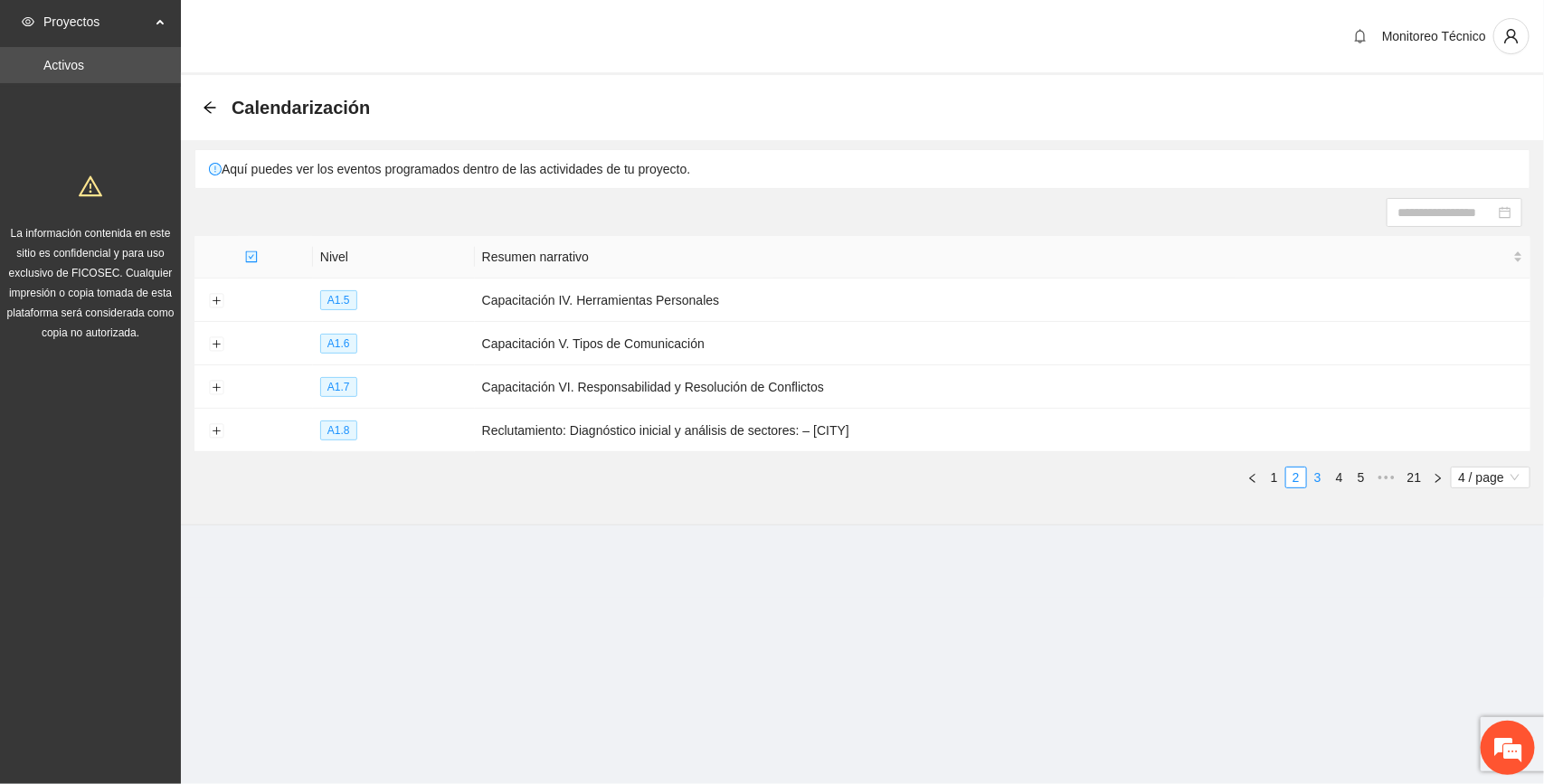 click on "3" at bounding box center (1318, 477) 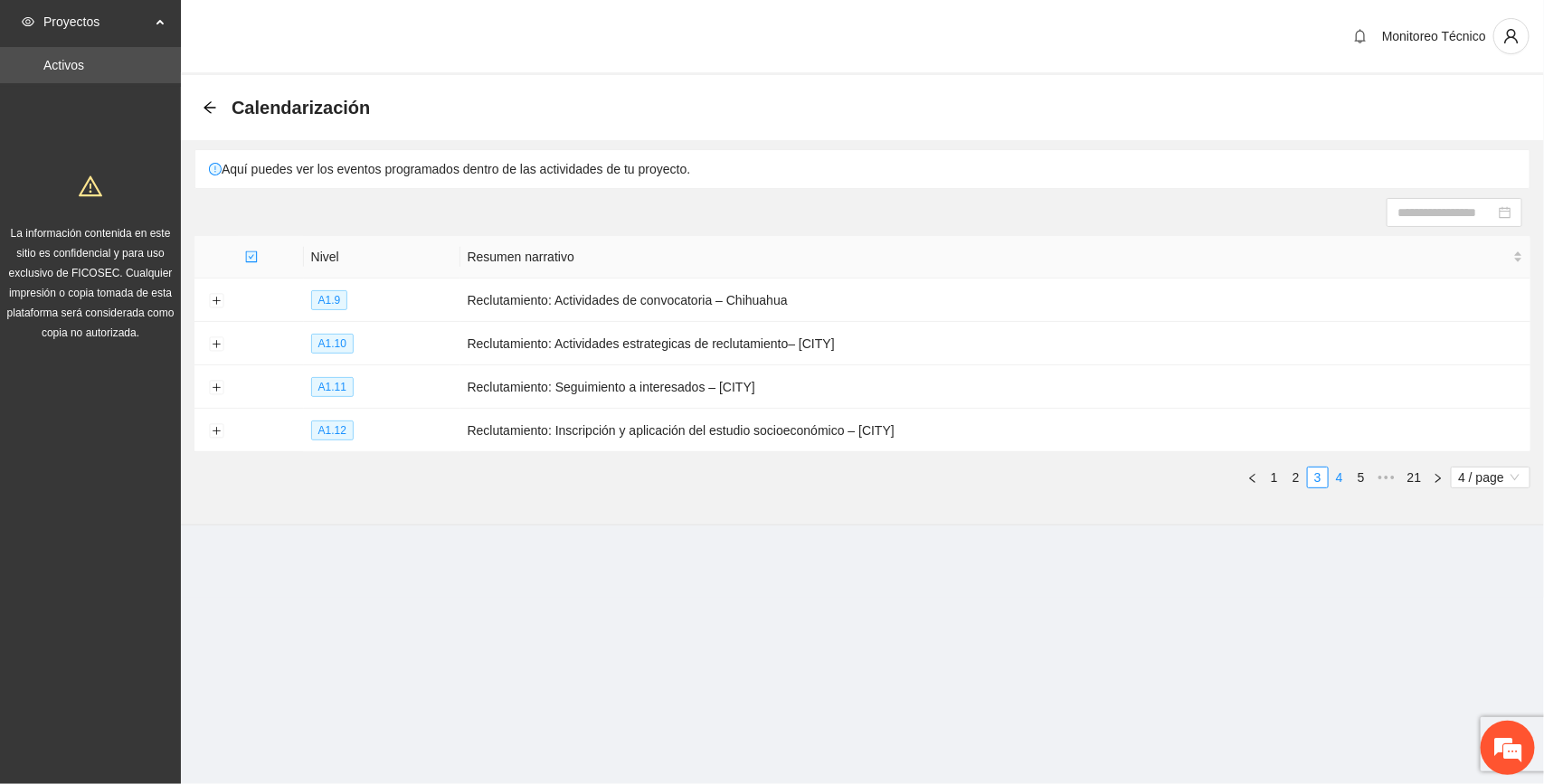 click on "4" at bounding box center (1340, 477) 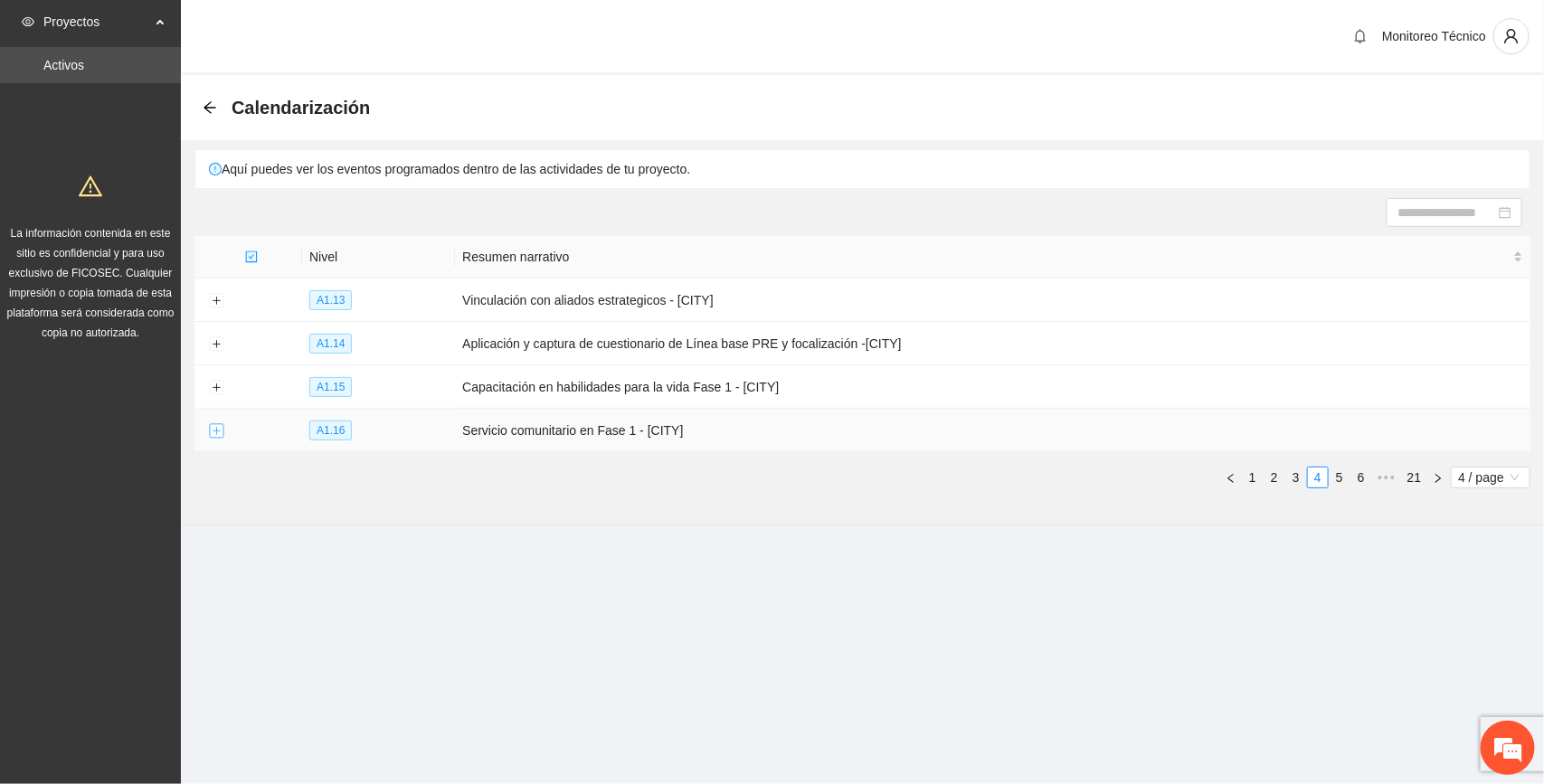 click at bounding box center (216, 431) 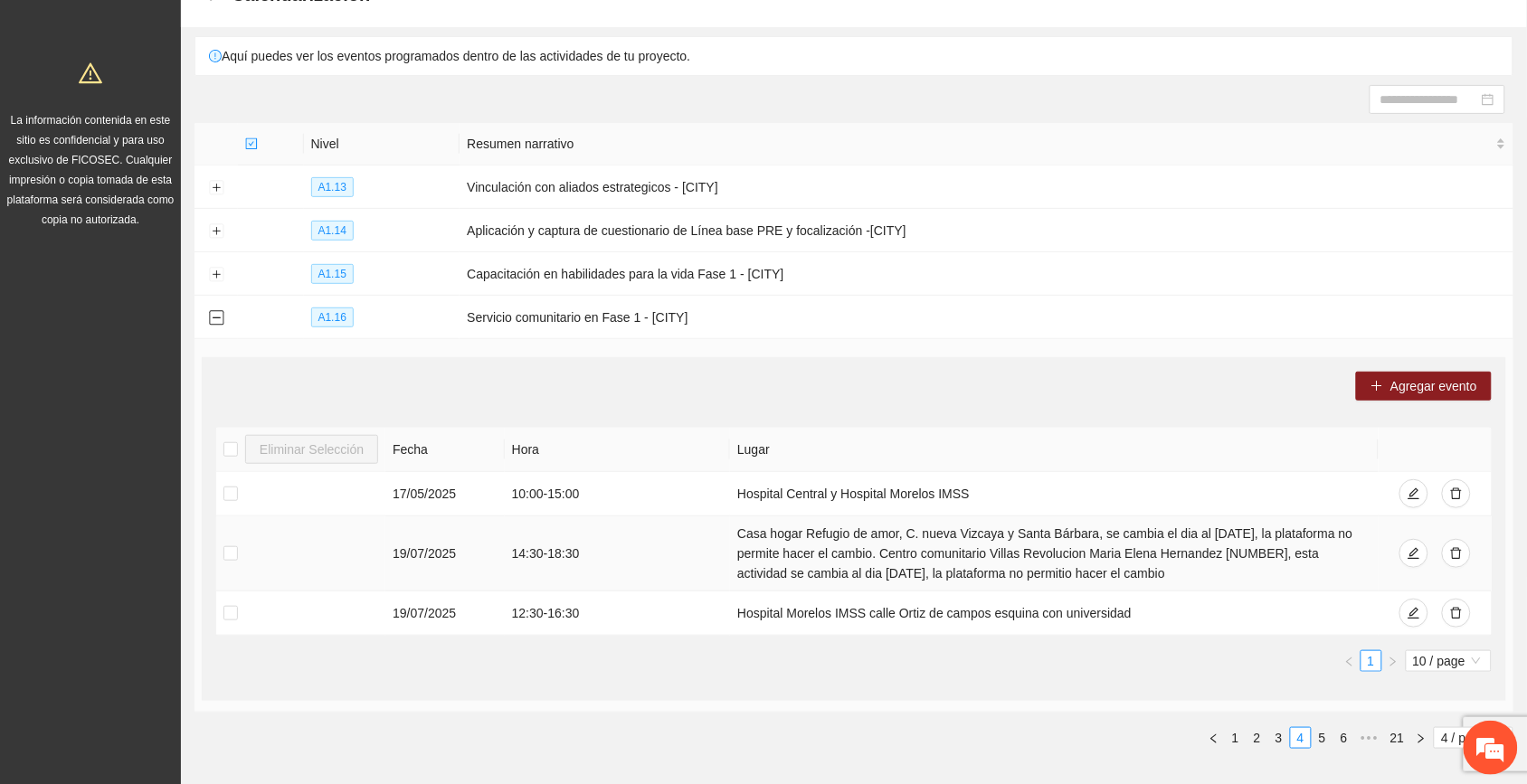 scroll, scrollTop: 187, scrollLeft: 0, axis: vertical 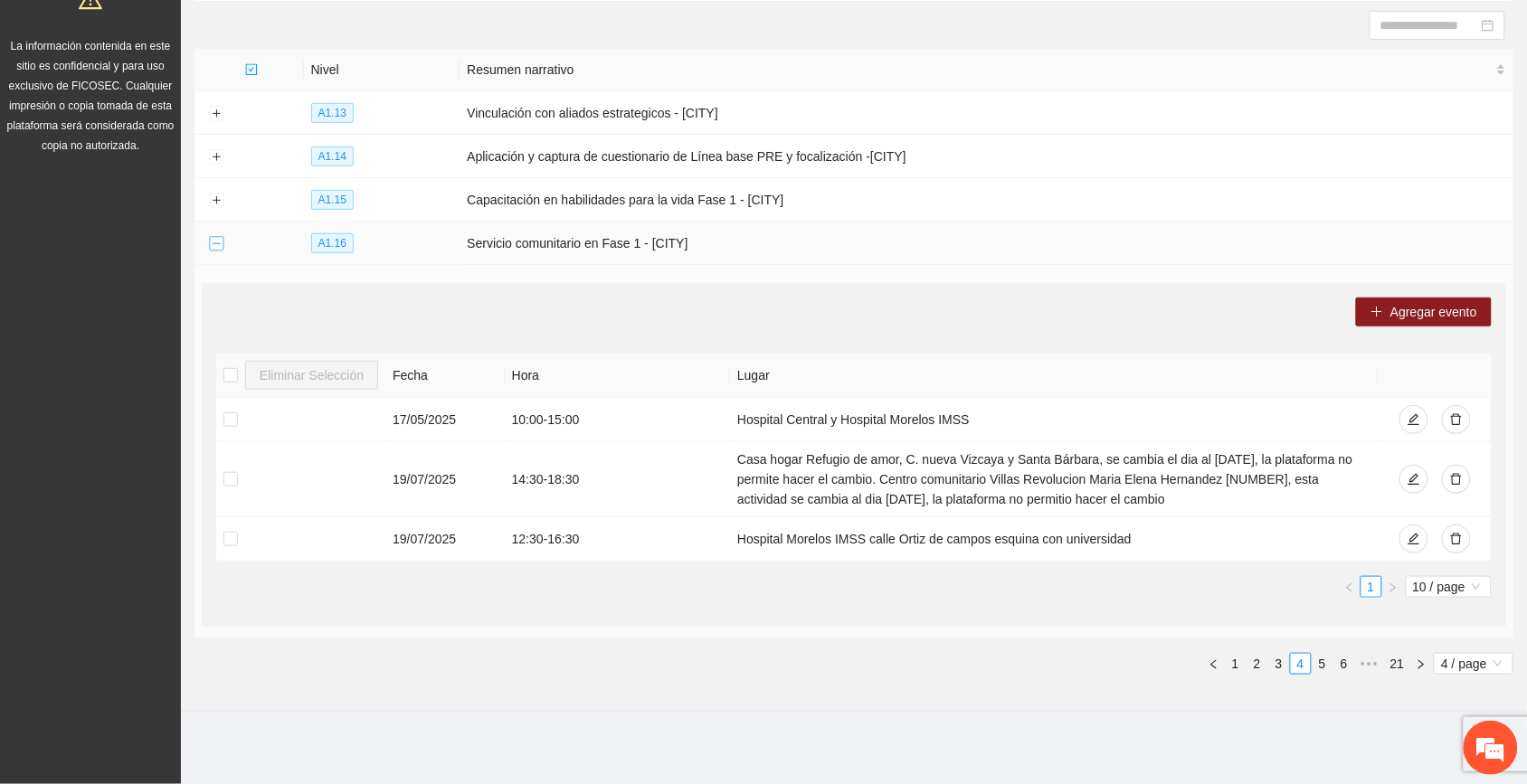 click at bounding box center (216, 244) 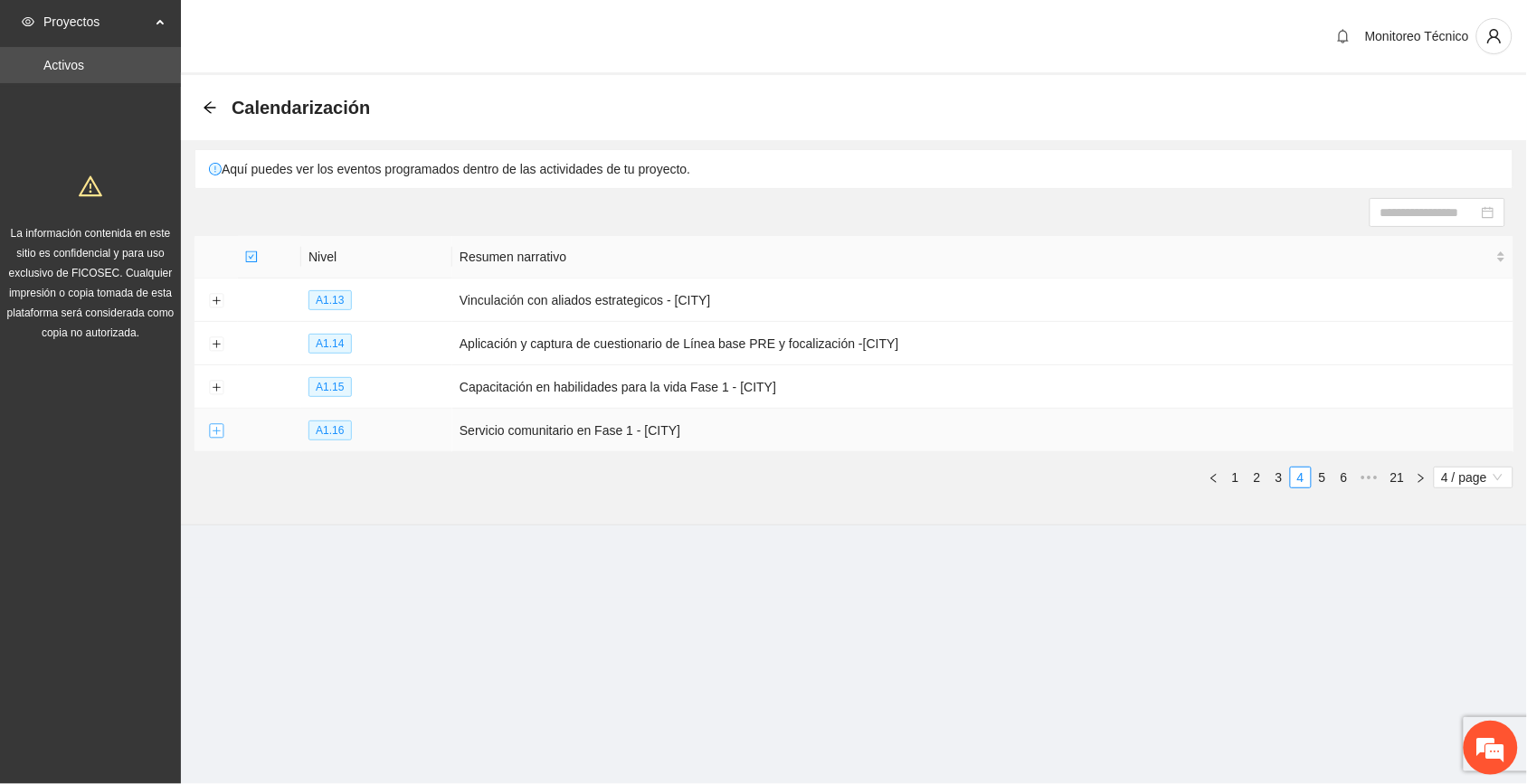 scroll, scrollTop: 0, scrollLeft: 0, axis: both 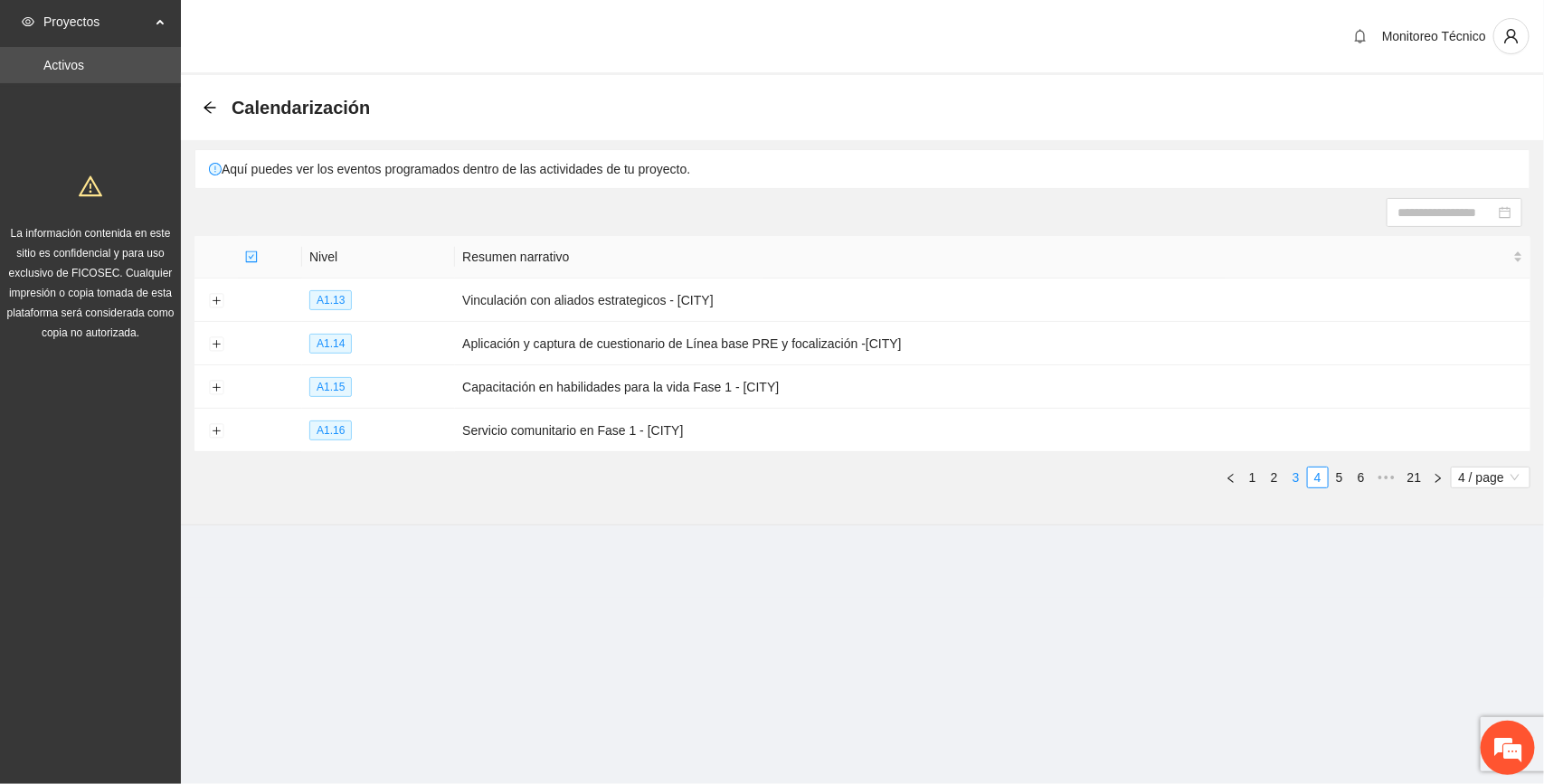 click on "3" at bounding box center (1296, 477) 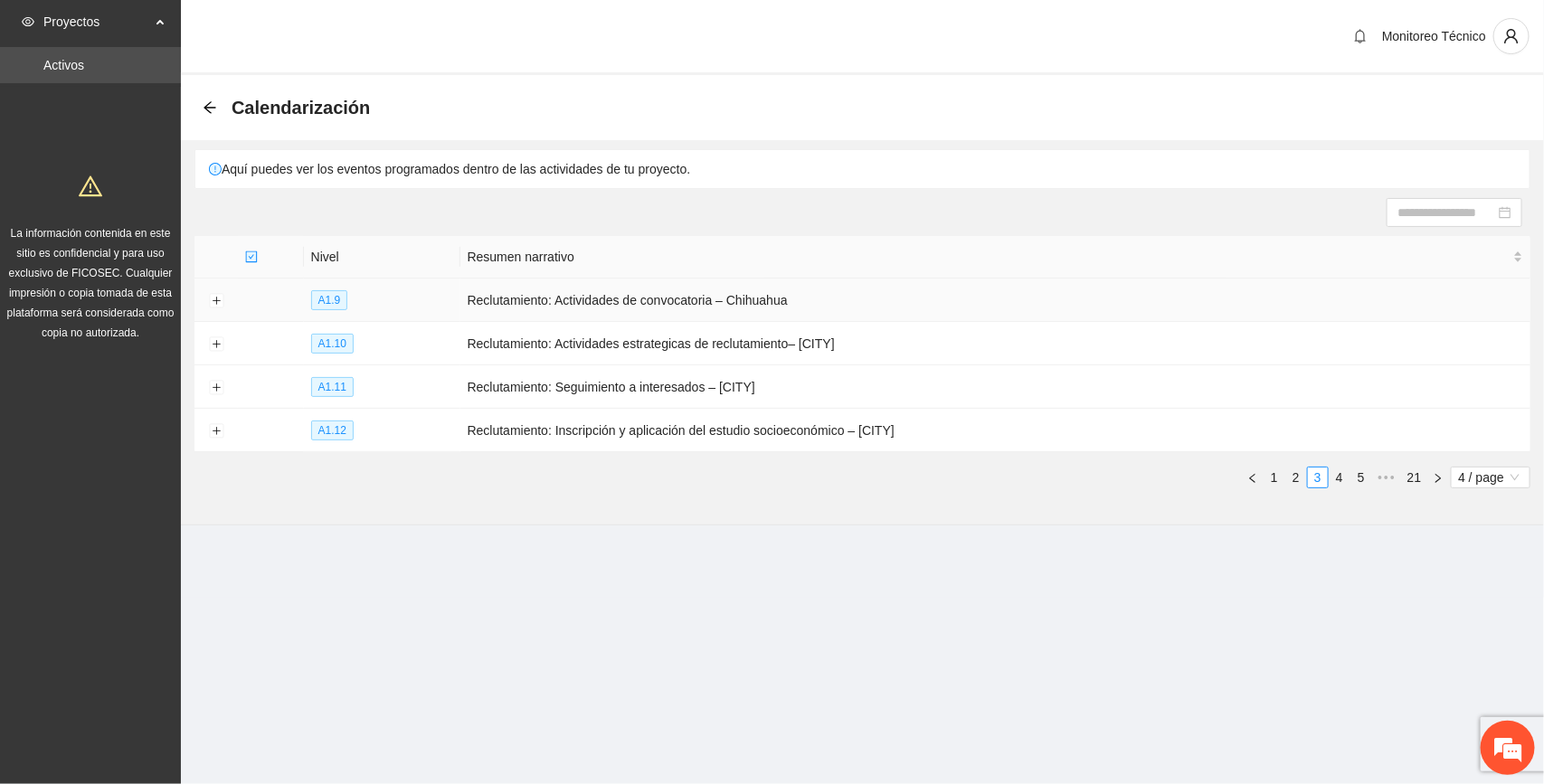 click at bounding box center (216, 300) 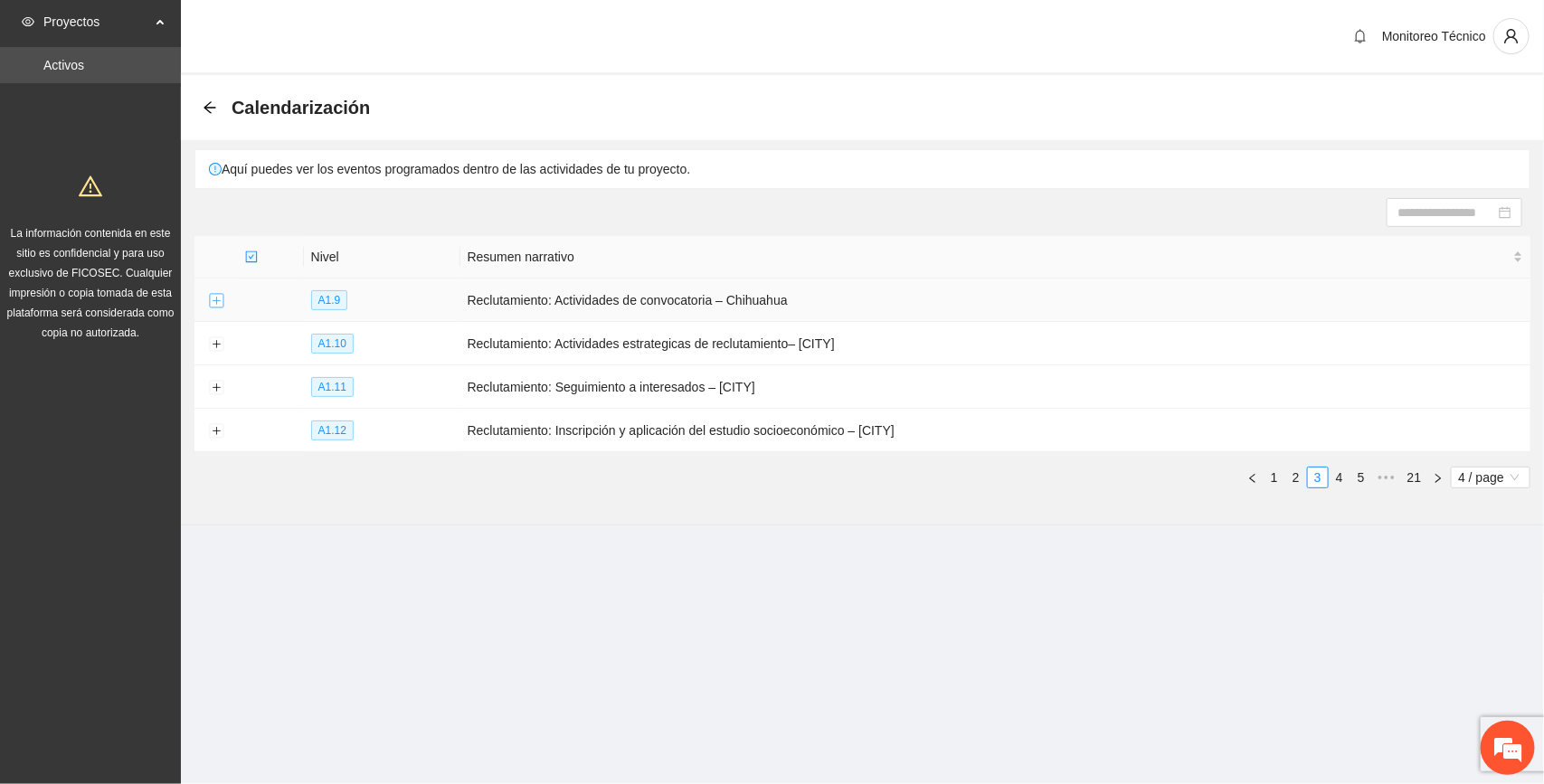 click at bounding box center [216, 301] 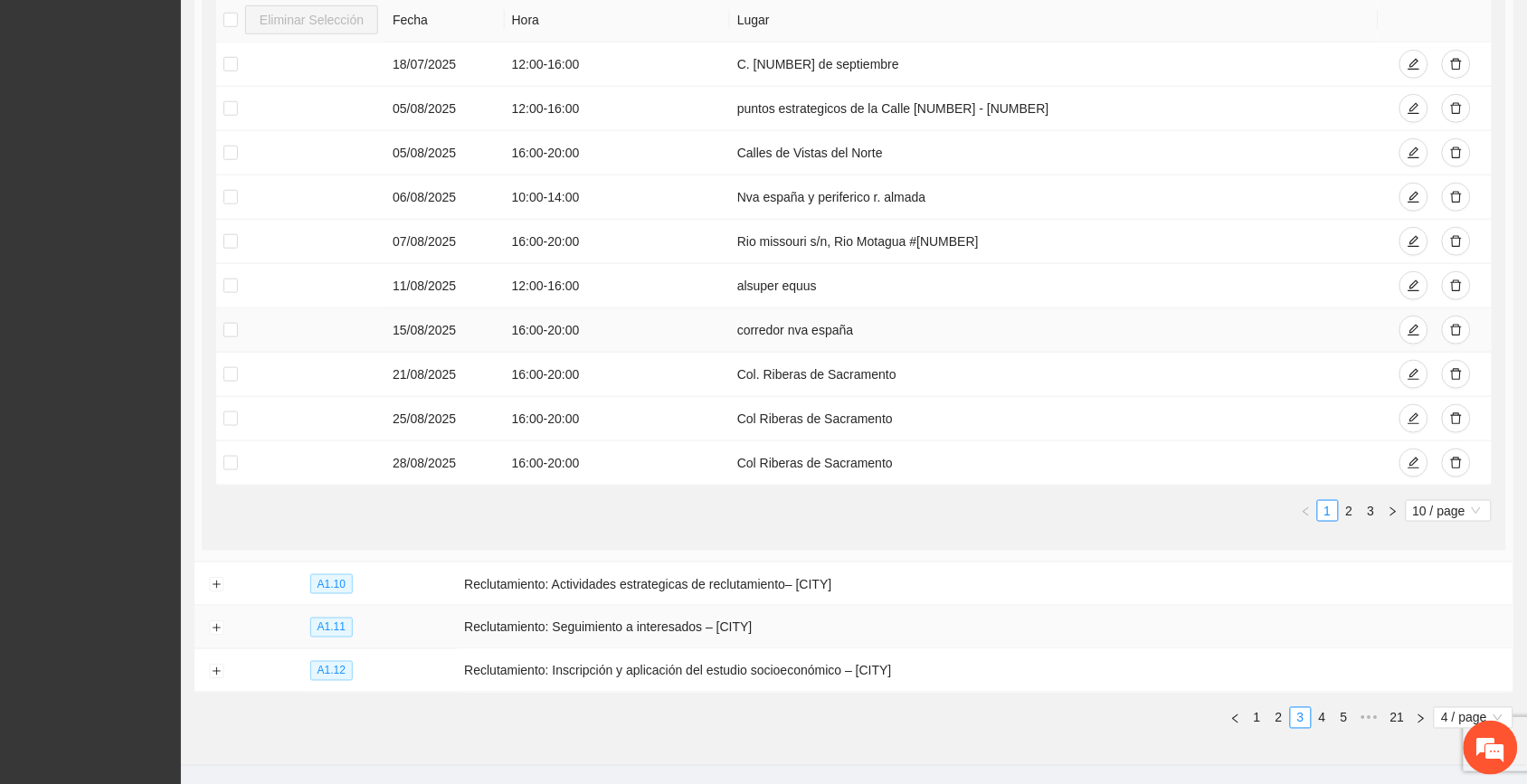 scroll, scrollTop: 452, scrollLeft: 0, axis: vertical 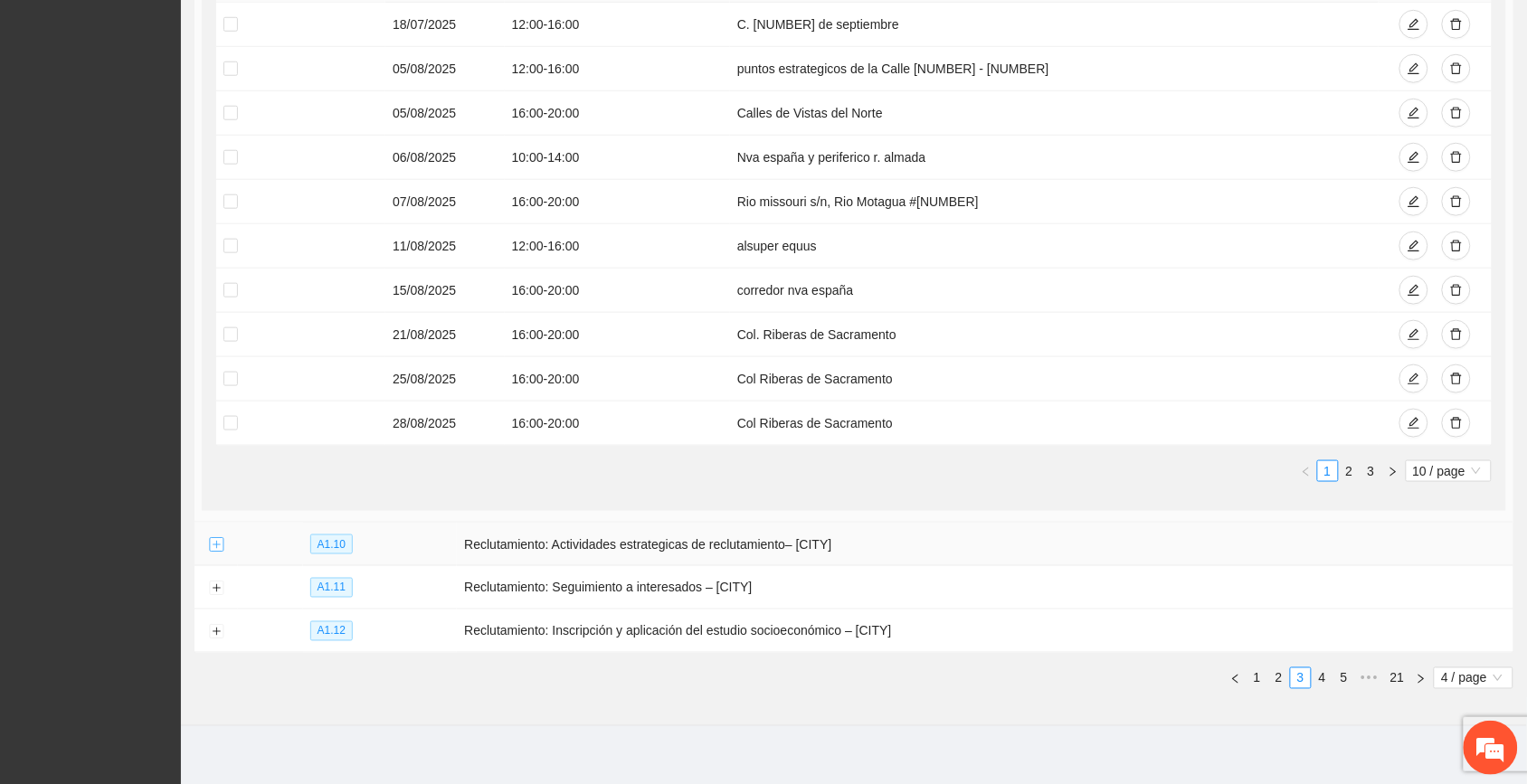 click at bounding box center [216, 545] 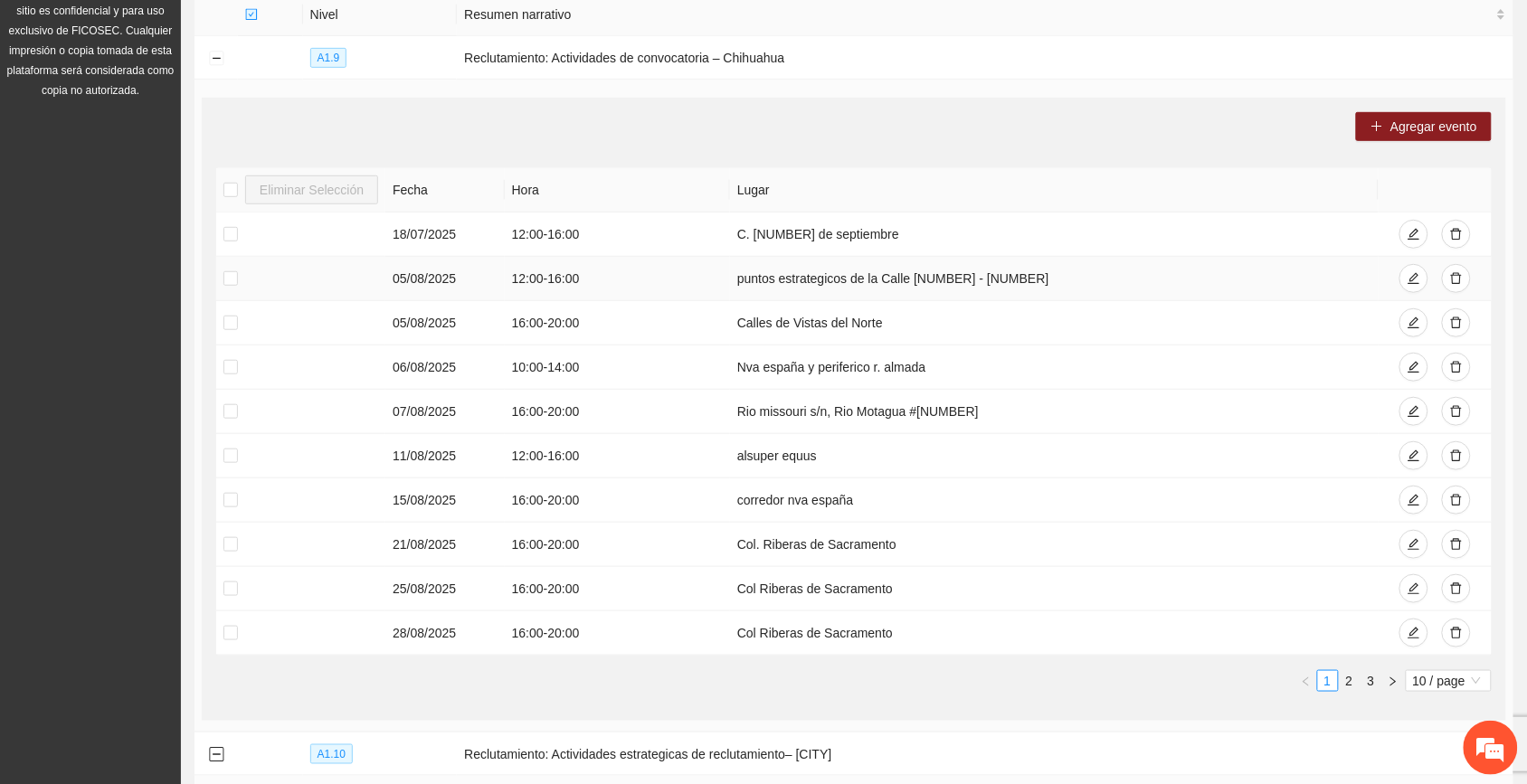 scroll, scrollTop: 113, scrollLeft: 0, axis: vertical 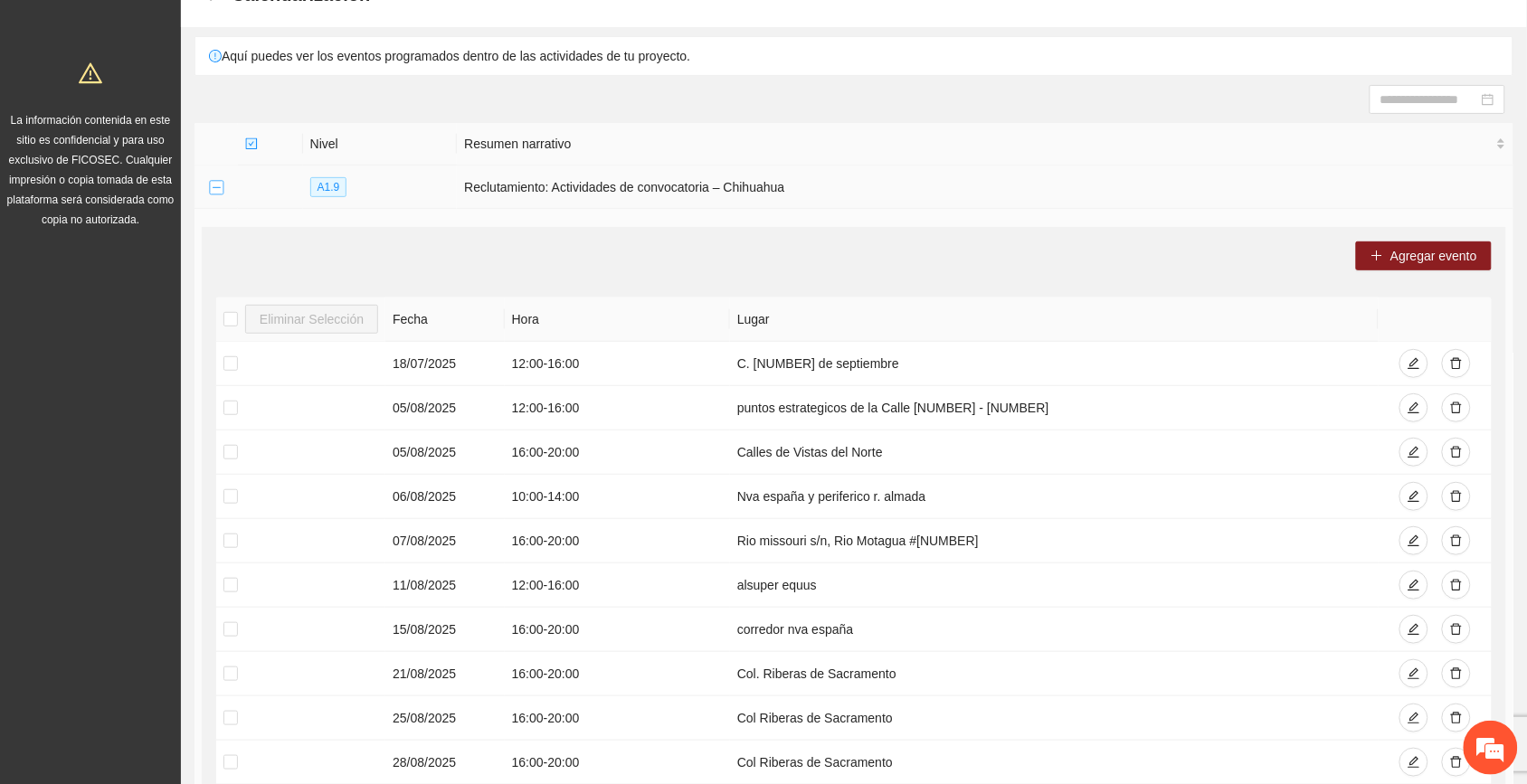 click at bounding box center [216, 188] 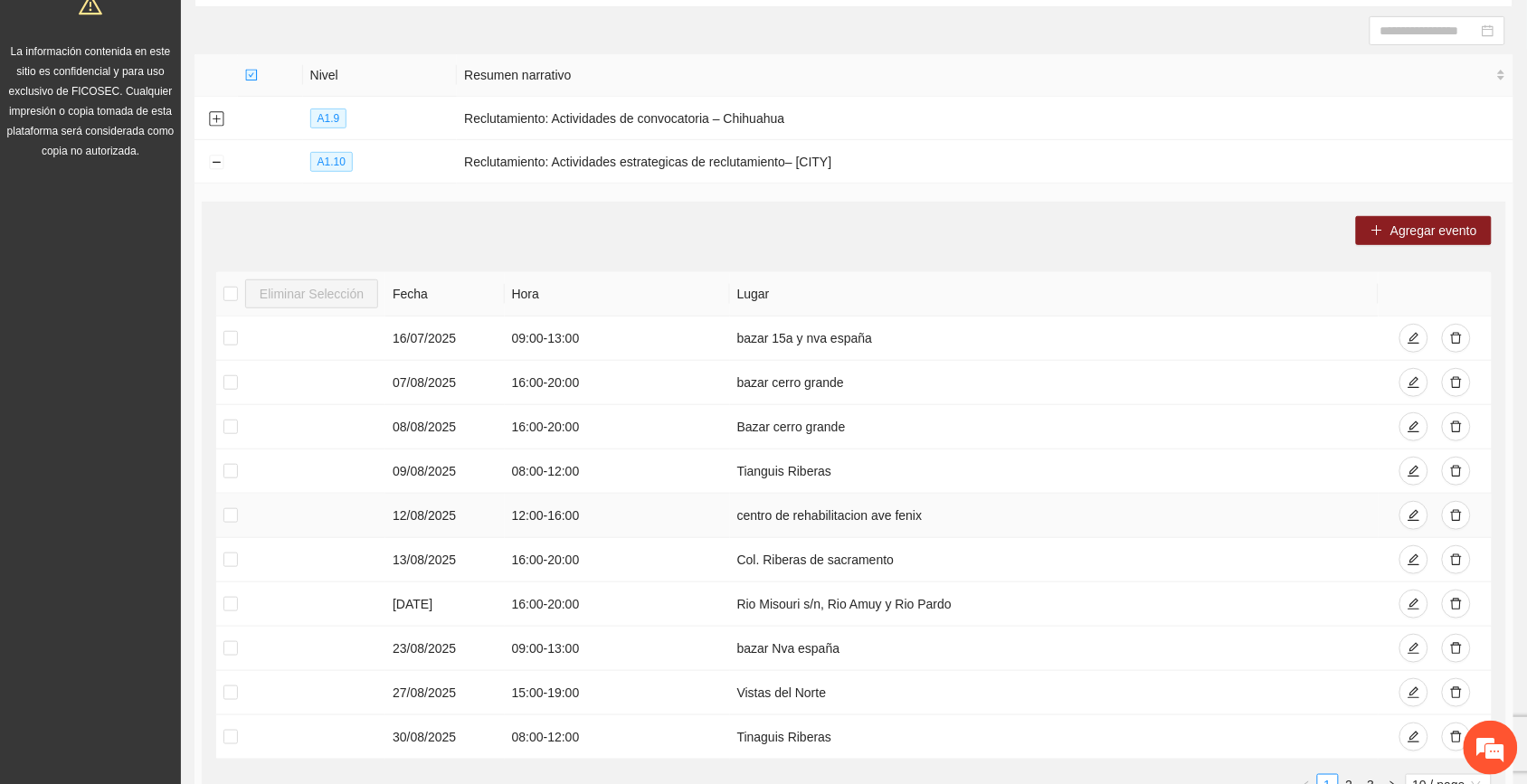 scroll, scrollTop: 113, scrollLeft: 0, axis: vertical 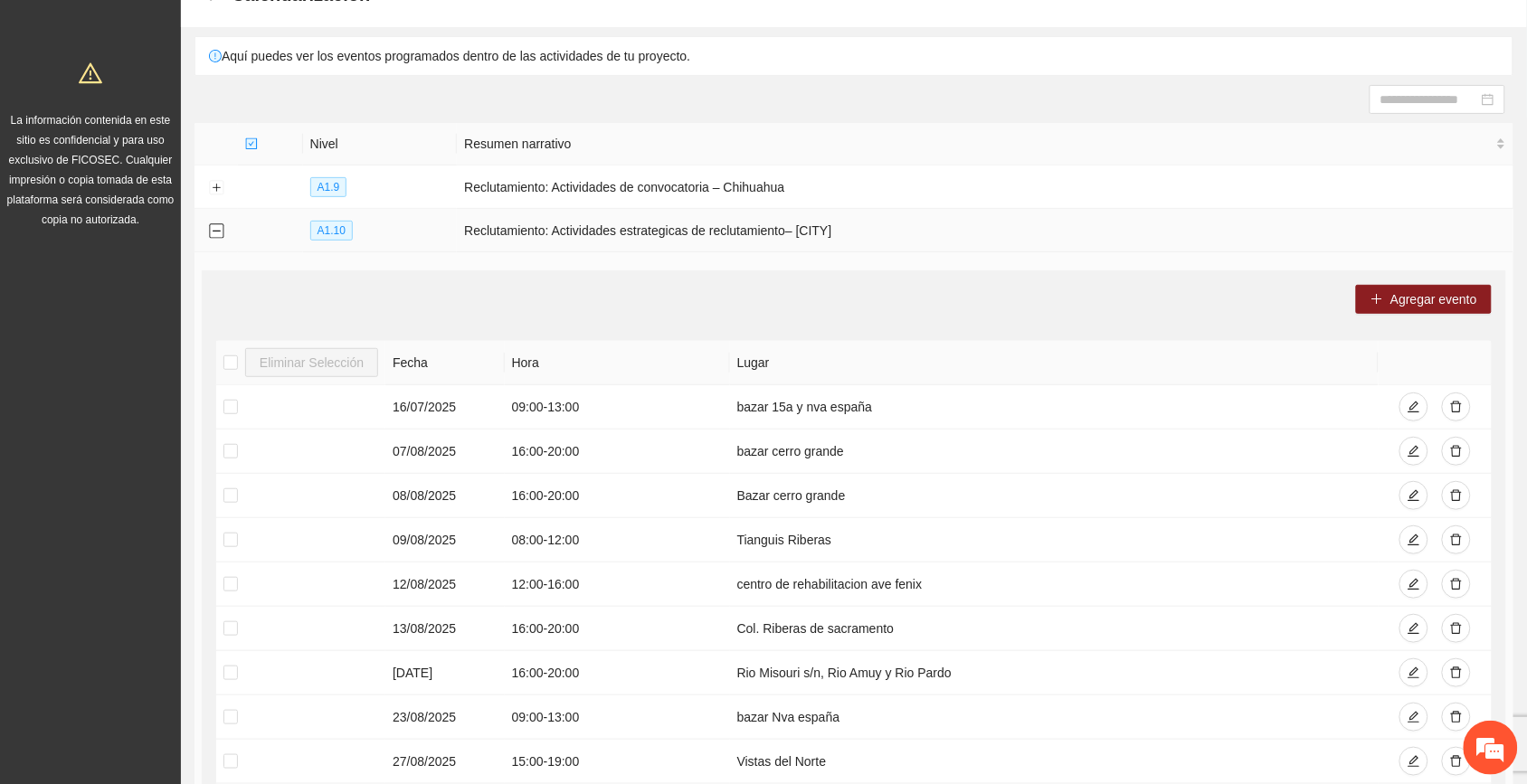 click at bounding box center (216, 231) 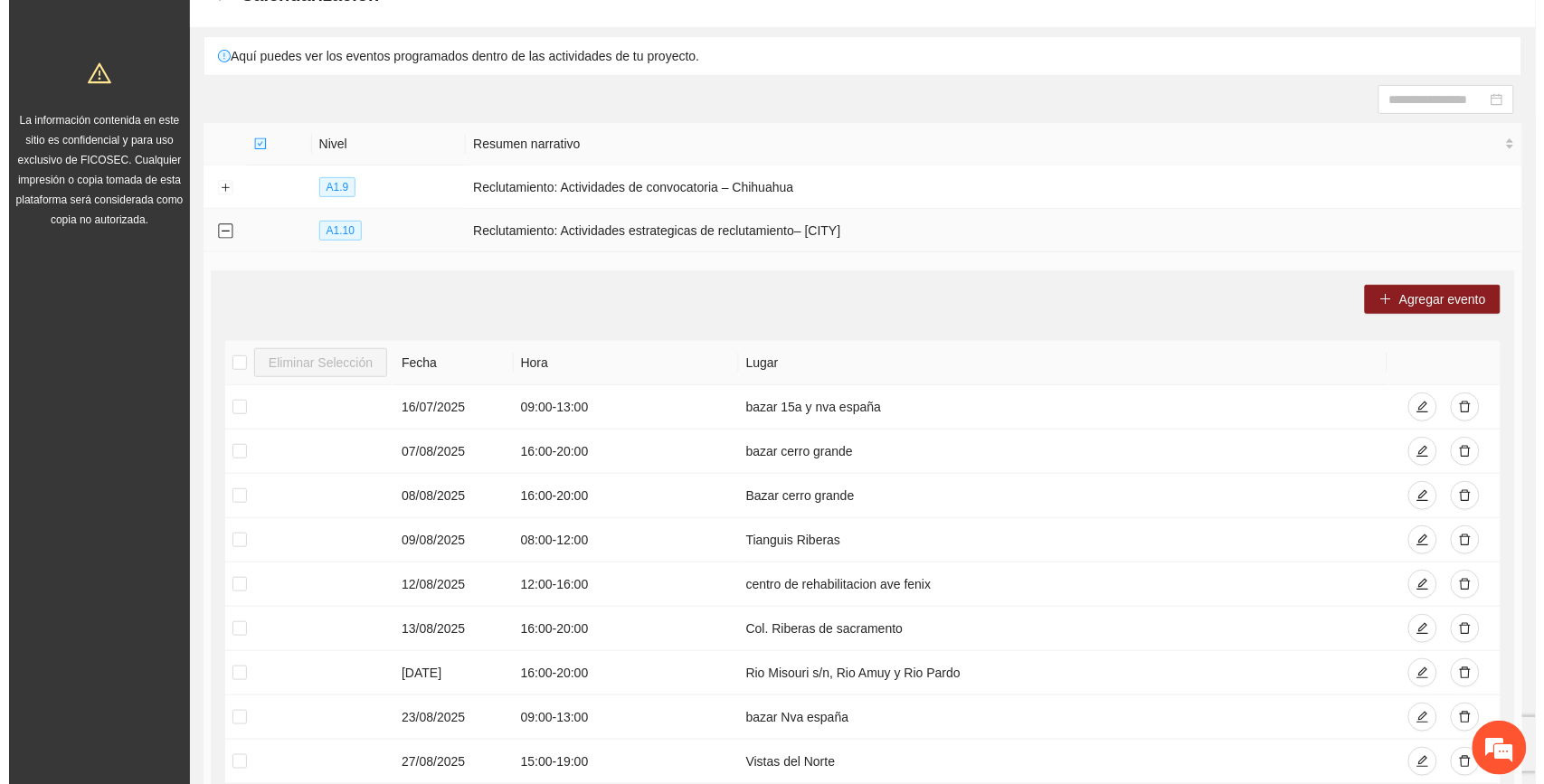 scroll, scrollTop: 0, scrollLeft: 0, axis: both 